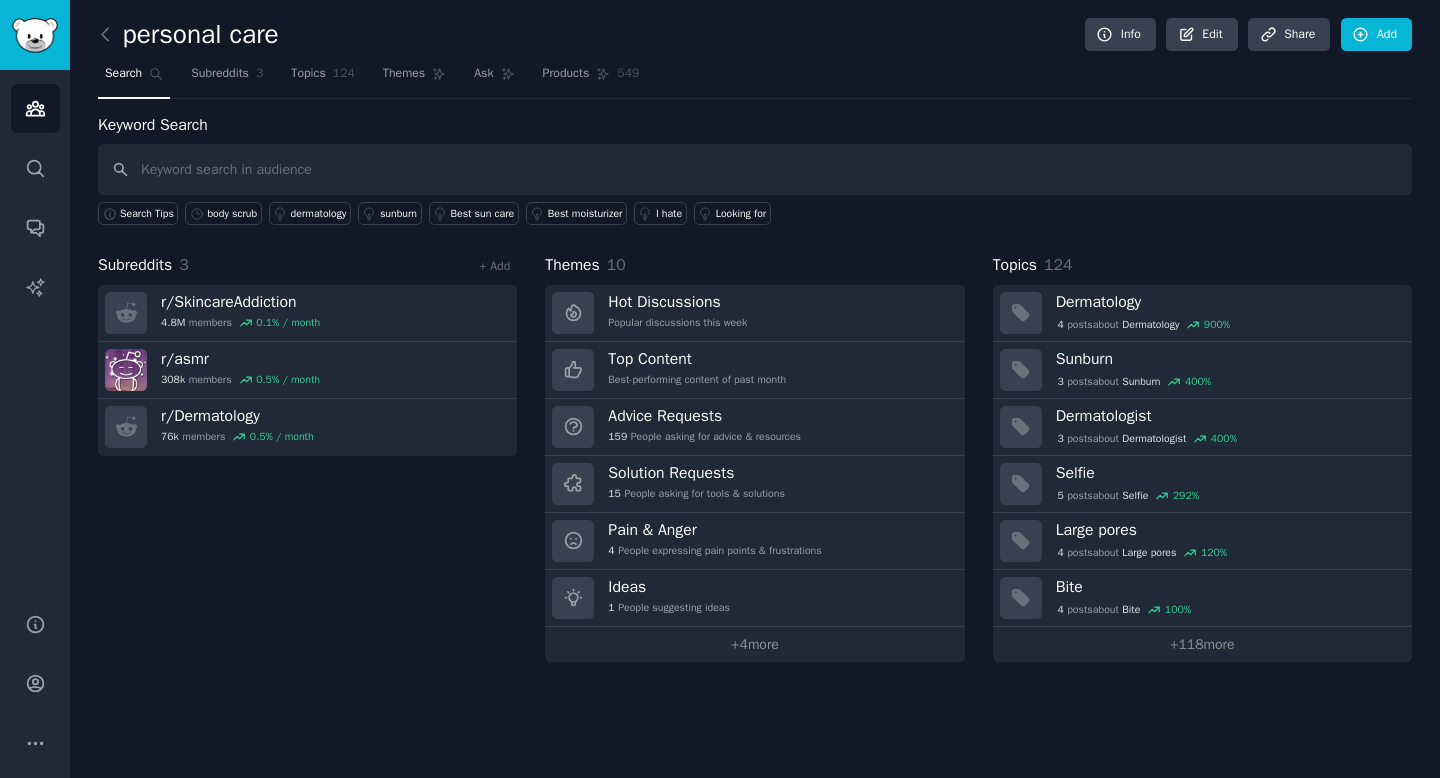 scroll, scrollTop: 0, scrollLeft: 0, axis: both 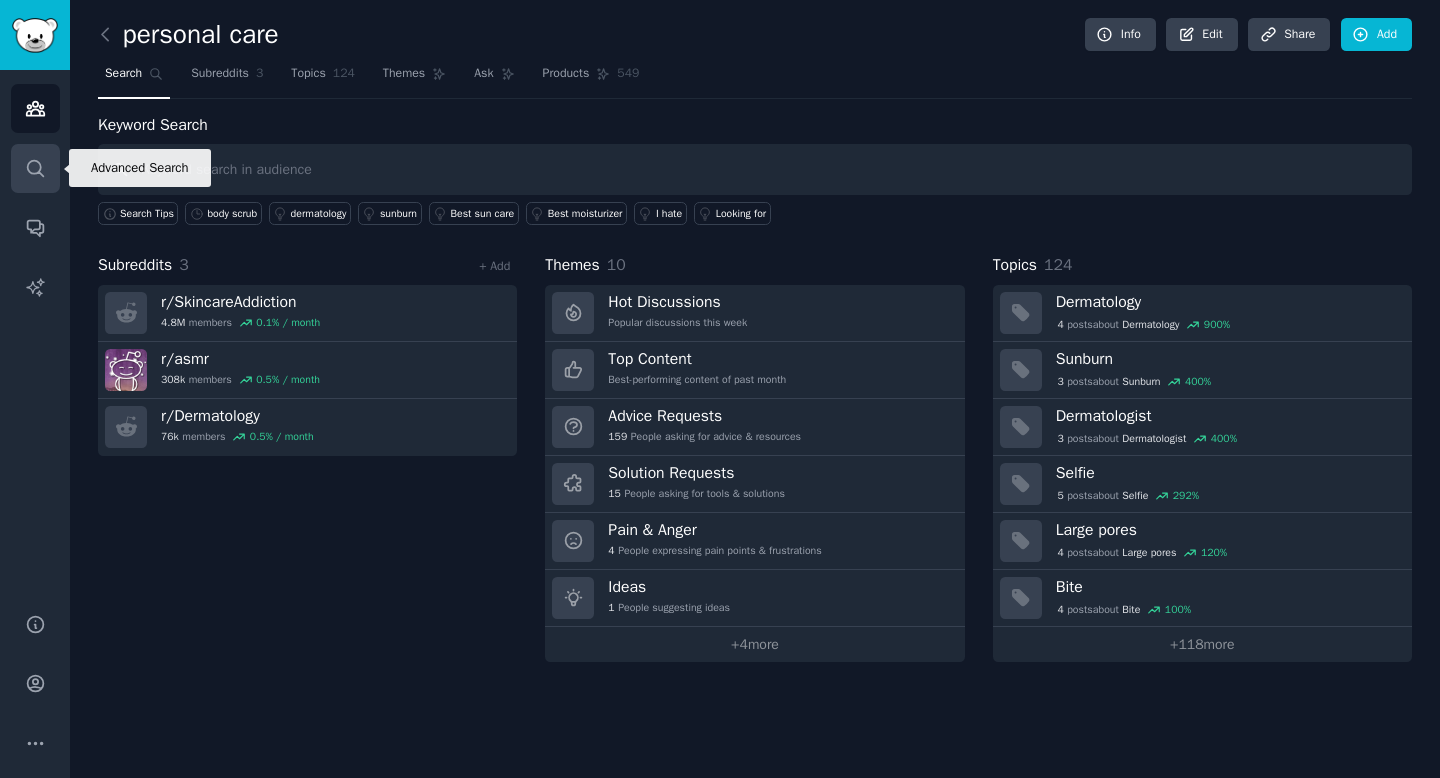 click 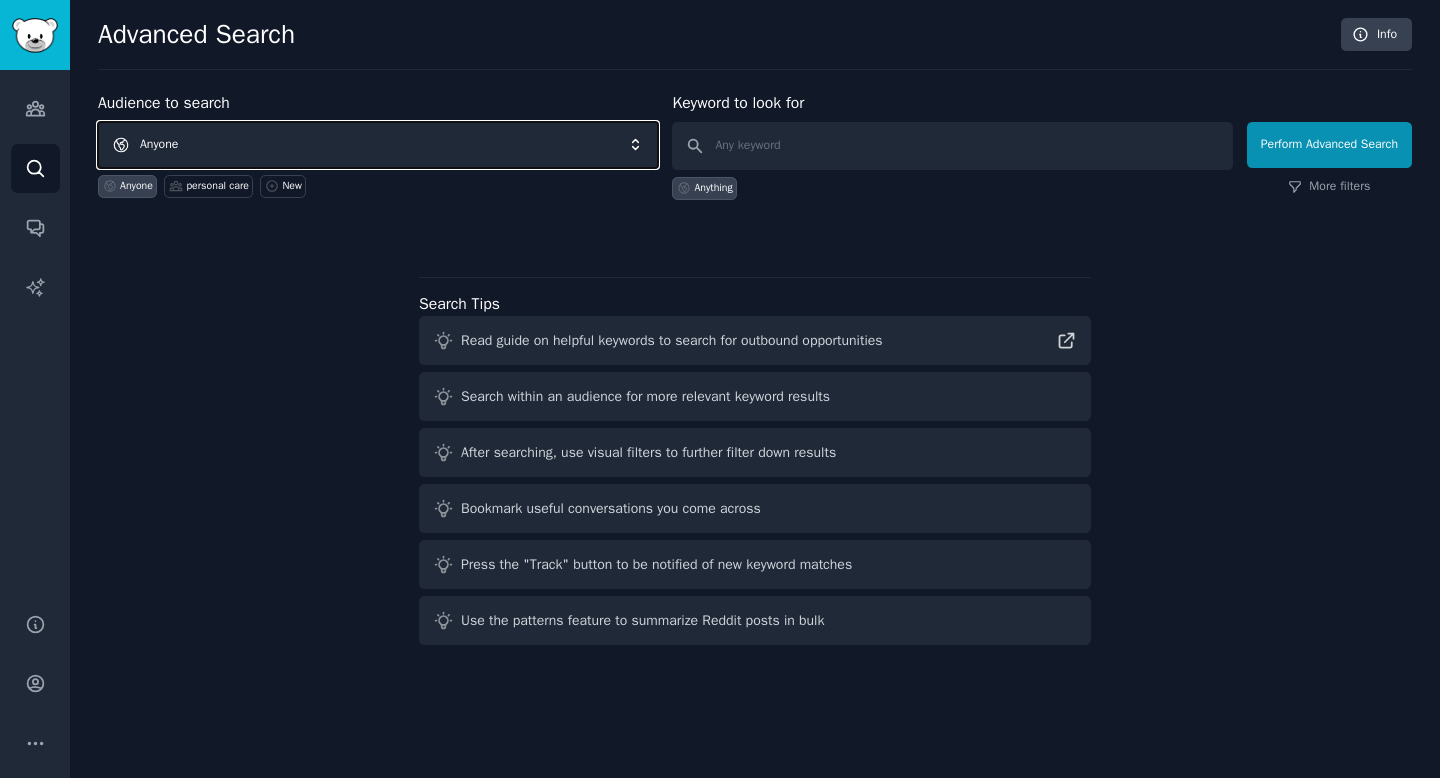 click on "Anyone" at bounding box center [378, 145] 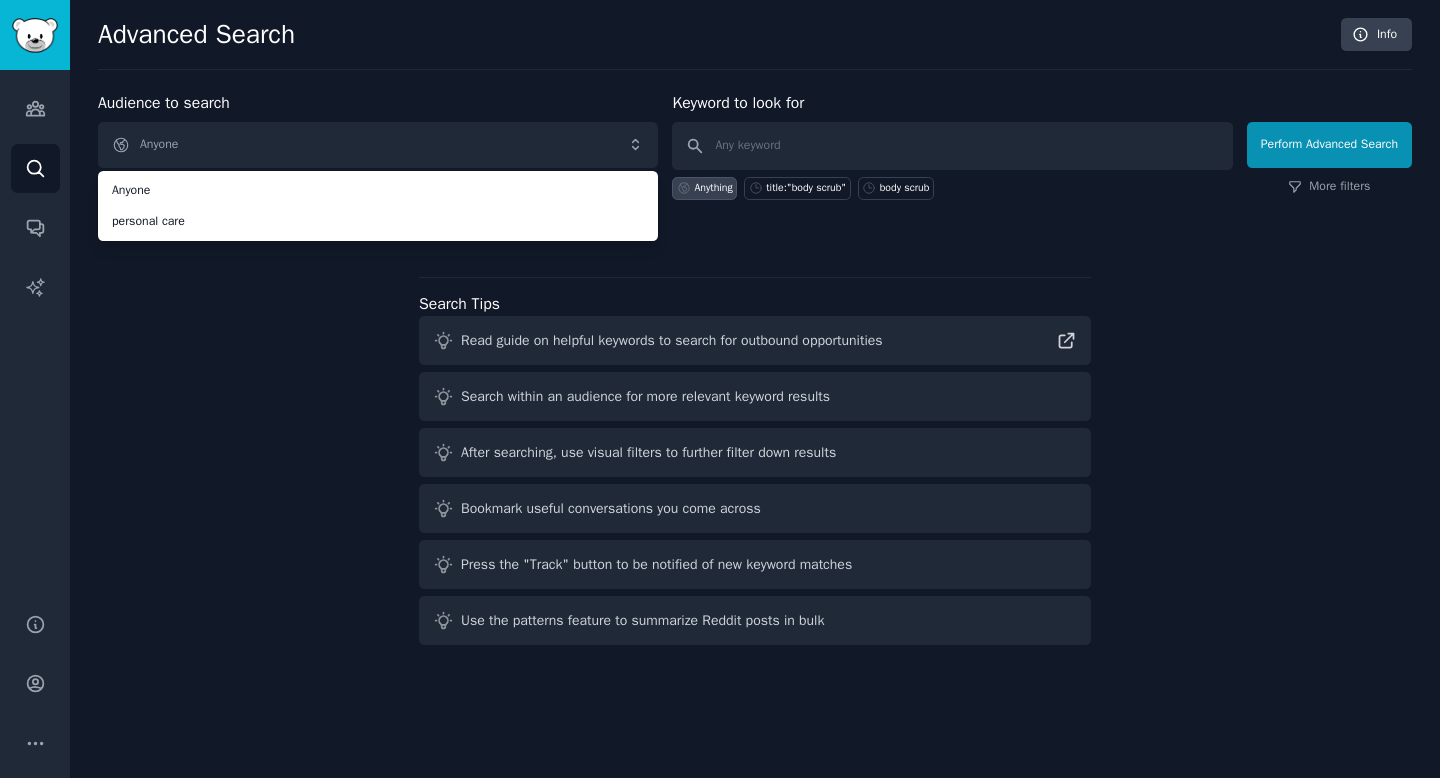click on "Audience to search Anyone Anyone personal care Anyone personal care New Keyword to look for Anything title:"body scrub" body scrub   Perform Advanced Search More filters Search Tips Read guide on helpful keywords to search for outbound opportunities Search within an audience for more relevant keyword results After searching, use visual filters to further filter down results Bookmark useful conversations you come across Press the "Track" button to be notified of new keyword matches Use the patterns feature to summarize Reddit posts in bulk" at bounding box center (755, 372) 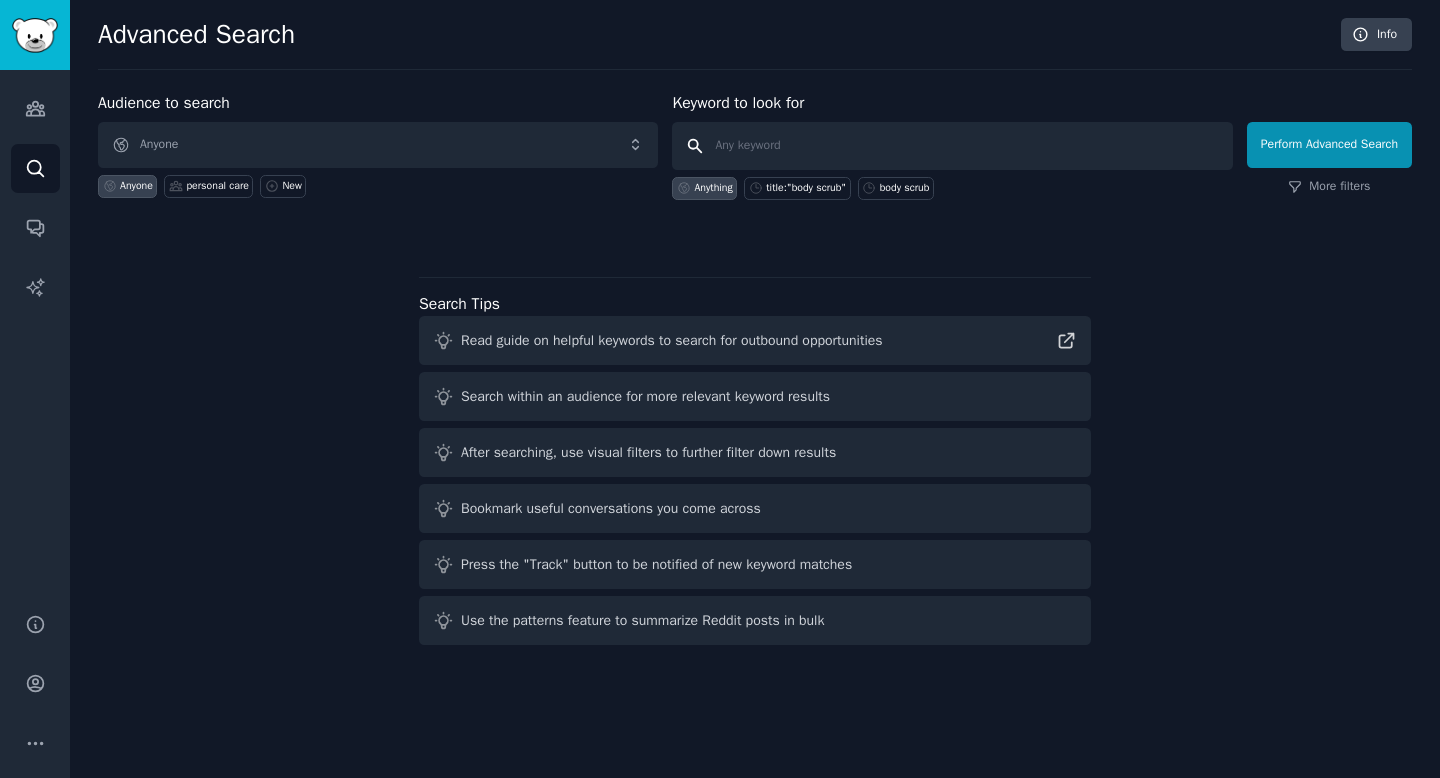 click at bounding box center (952, 146) 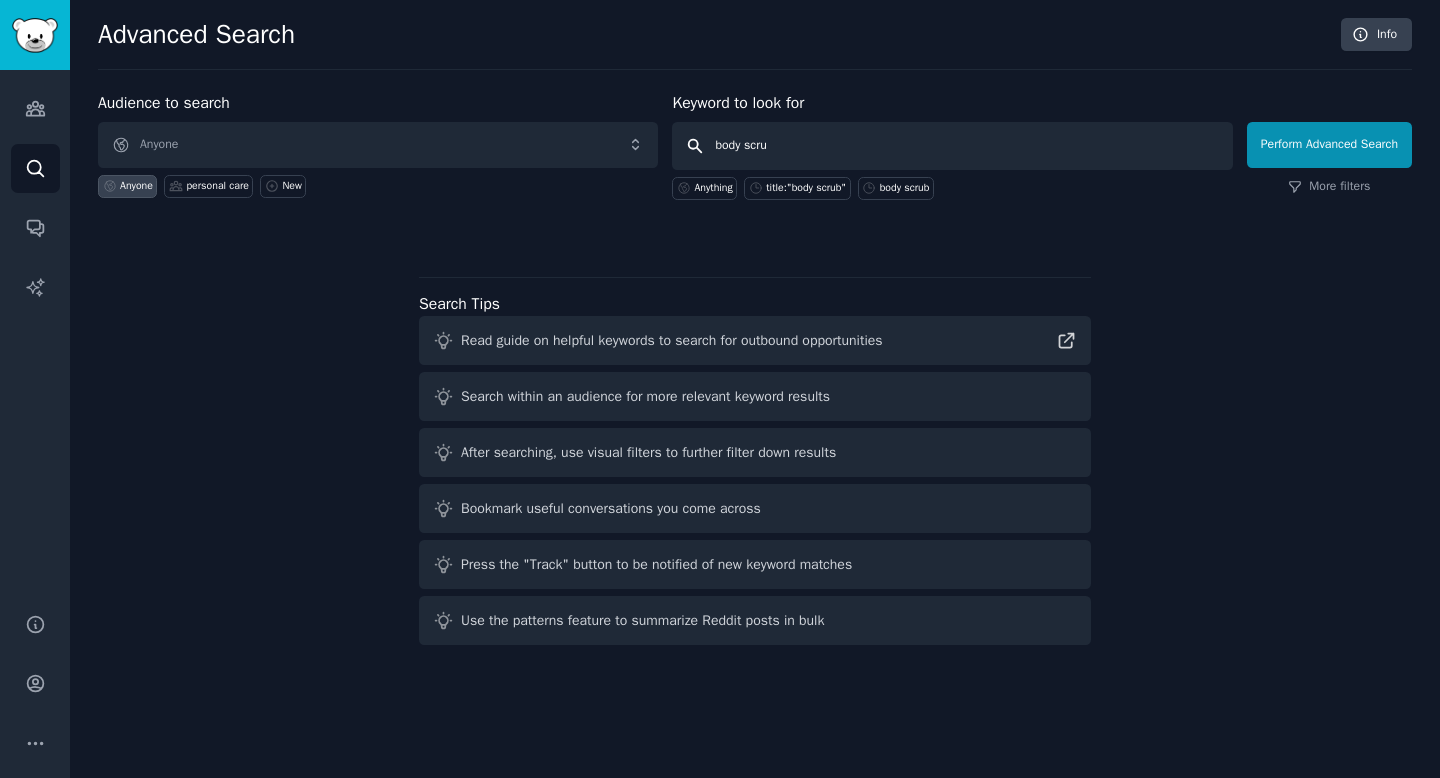 type on "body scrub" 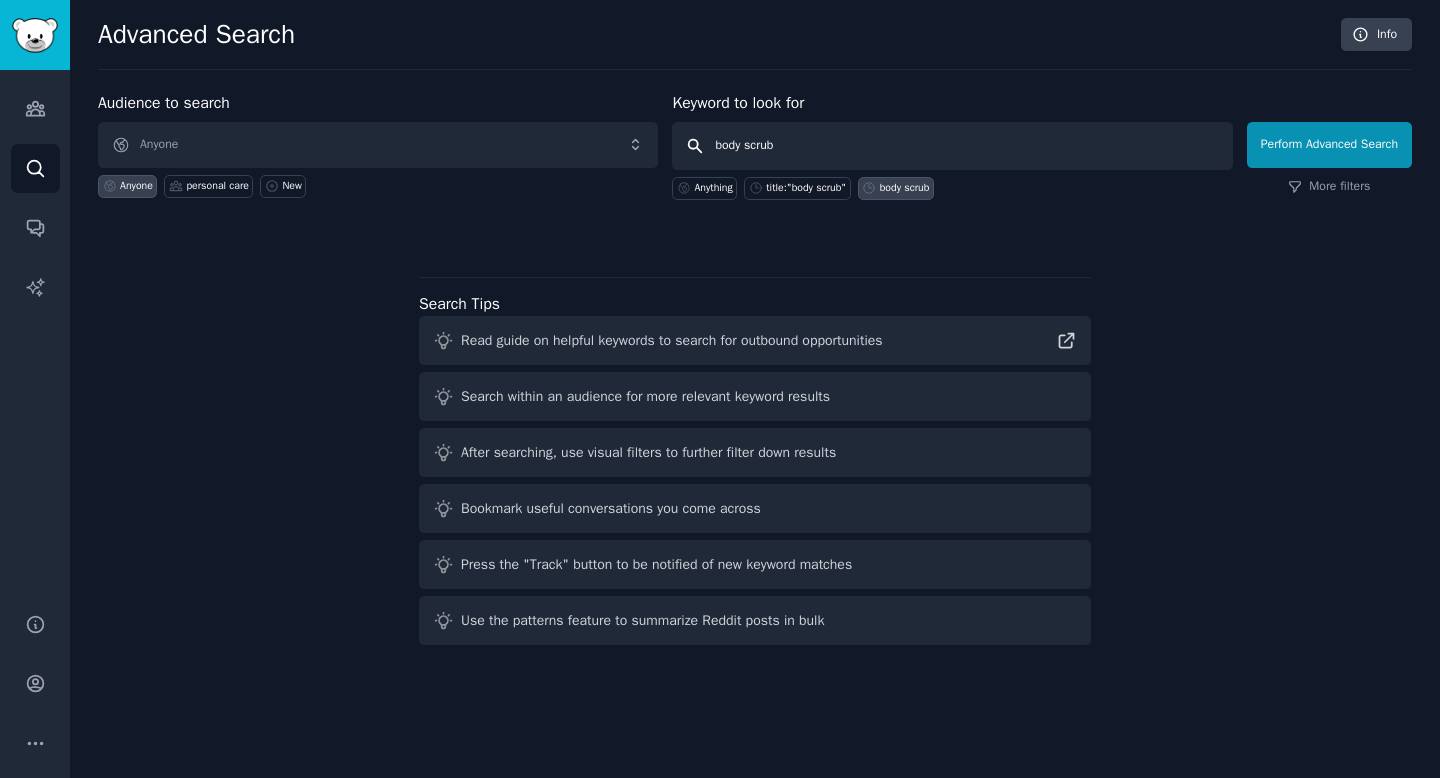 click on "Perform Advanced Search" at bounding box center (1329, 145) 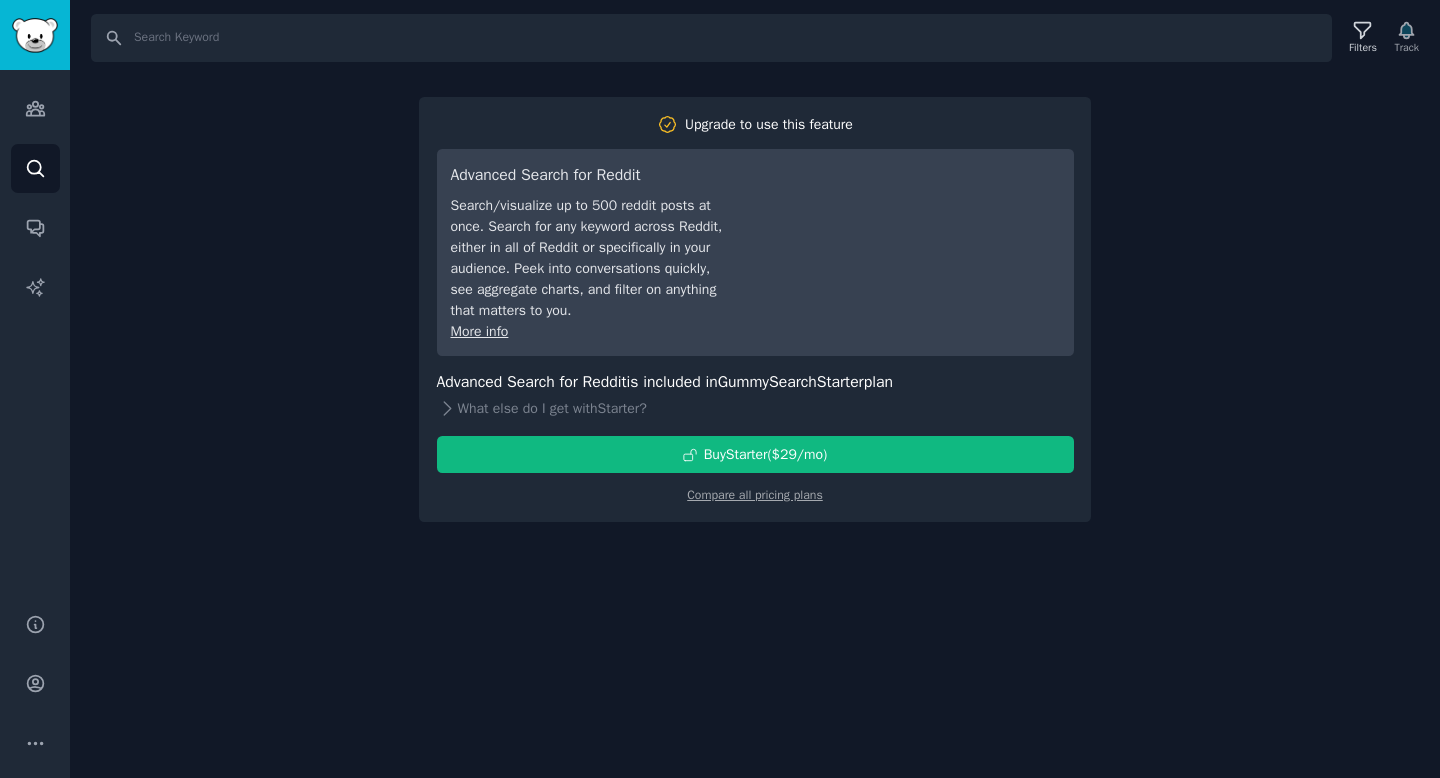 click on "Compare all pricing plans" 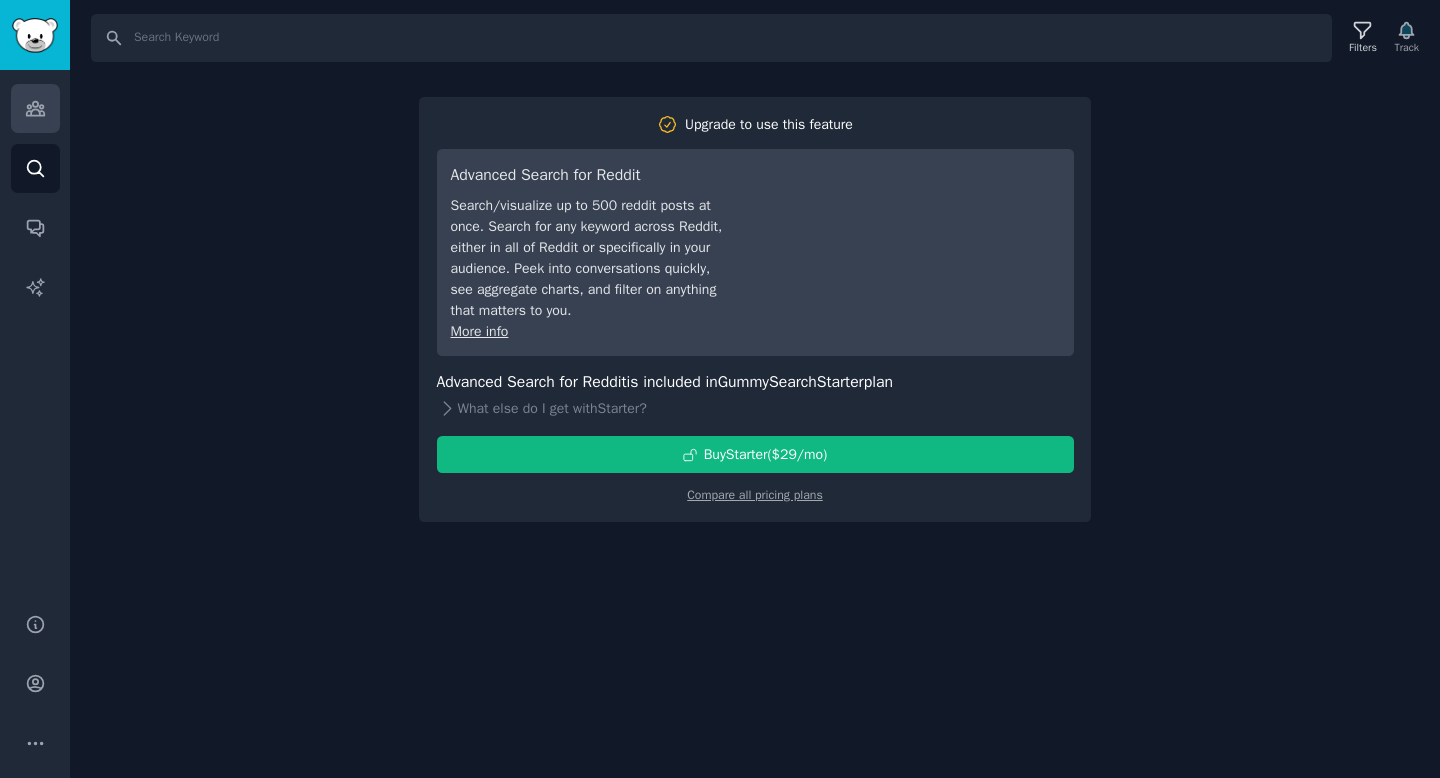 click on "Audiences" at bounding box center (35, 108) 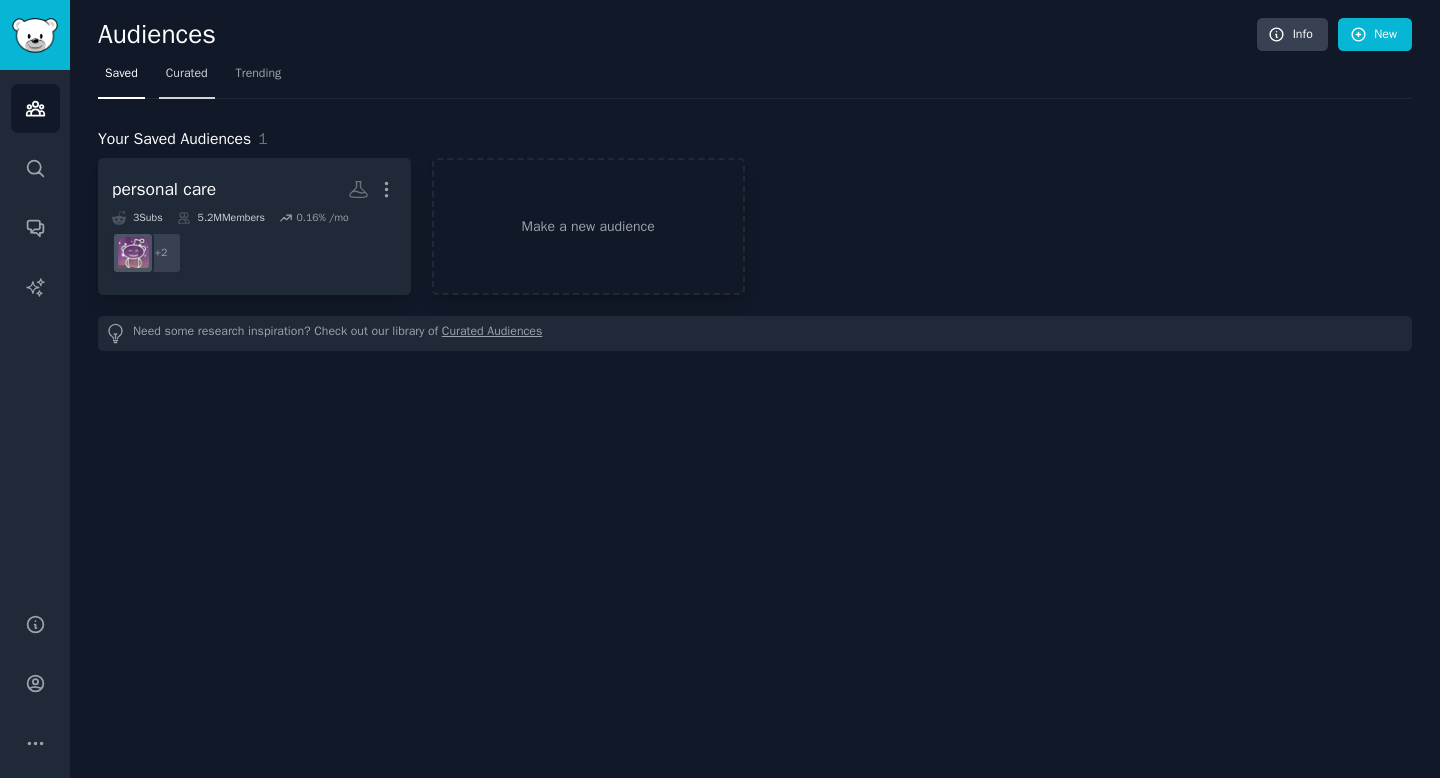 click on "Curated" at bounding box center (187, 74) 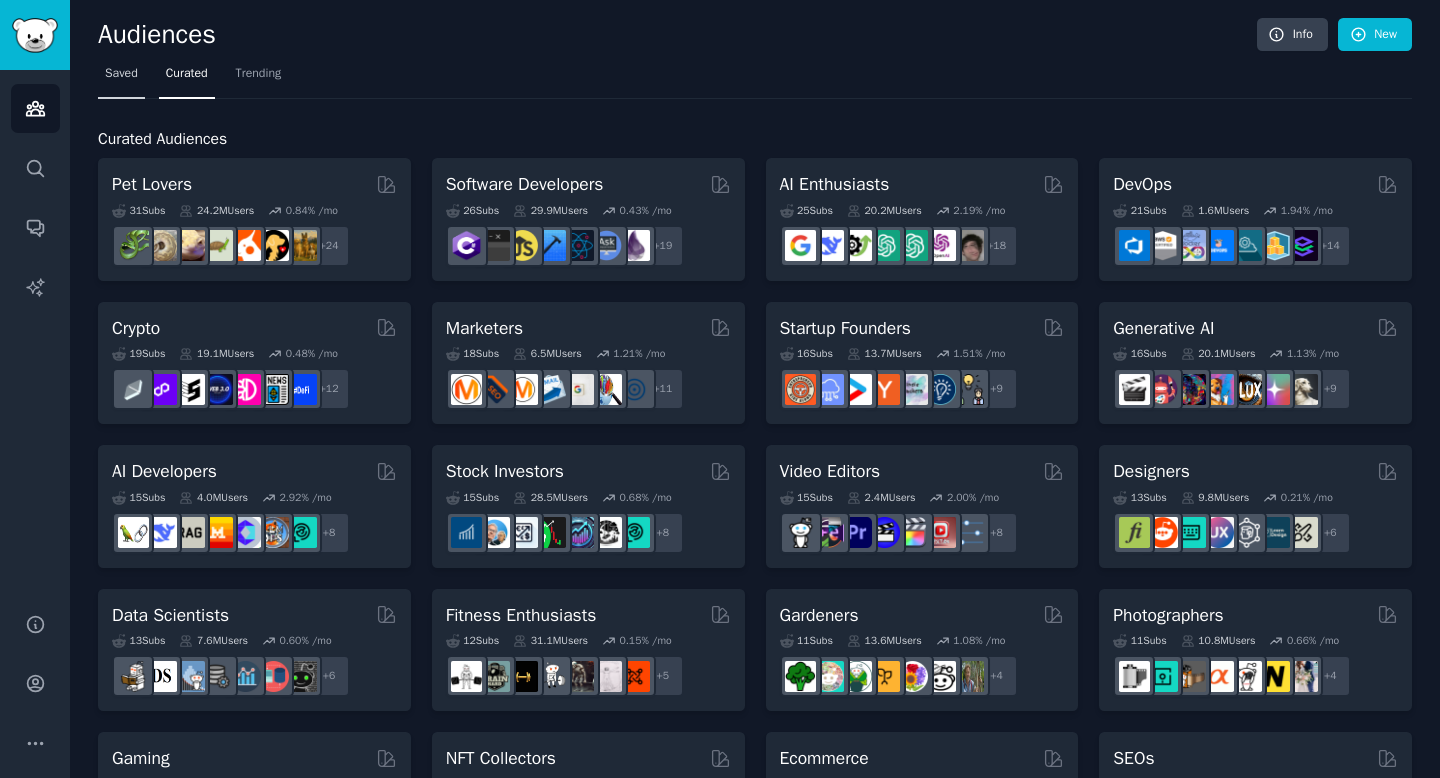 click on "Saved" at bounding box center (121, 74) 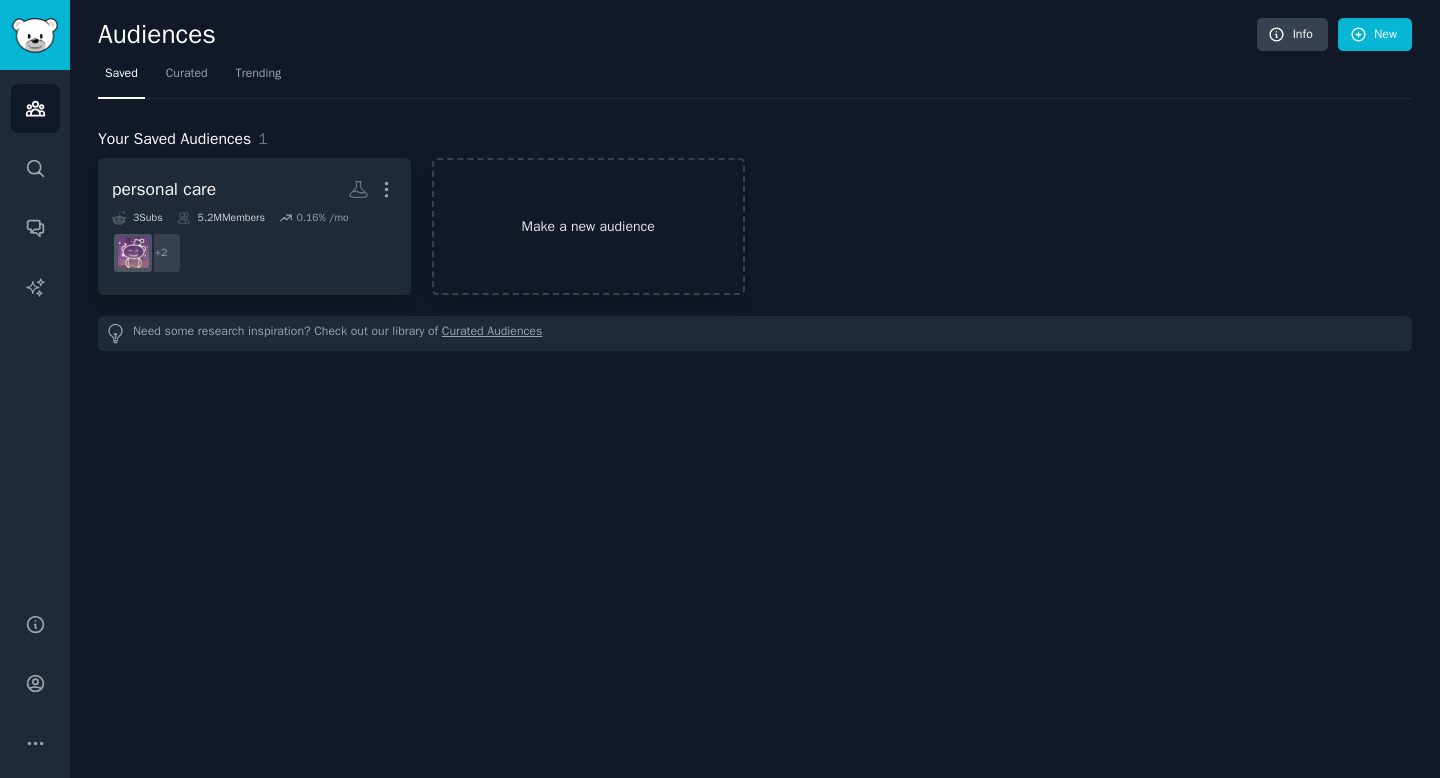 click on "Make a new audience" at bounding box center (588, 226) 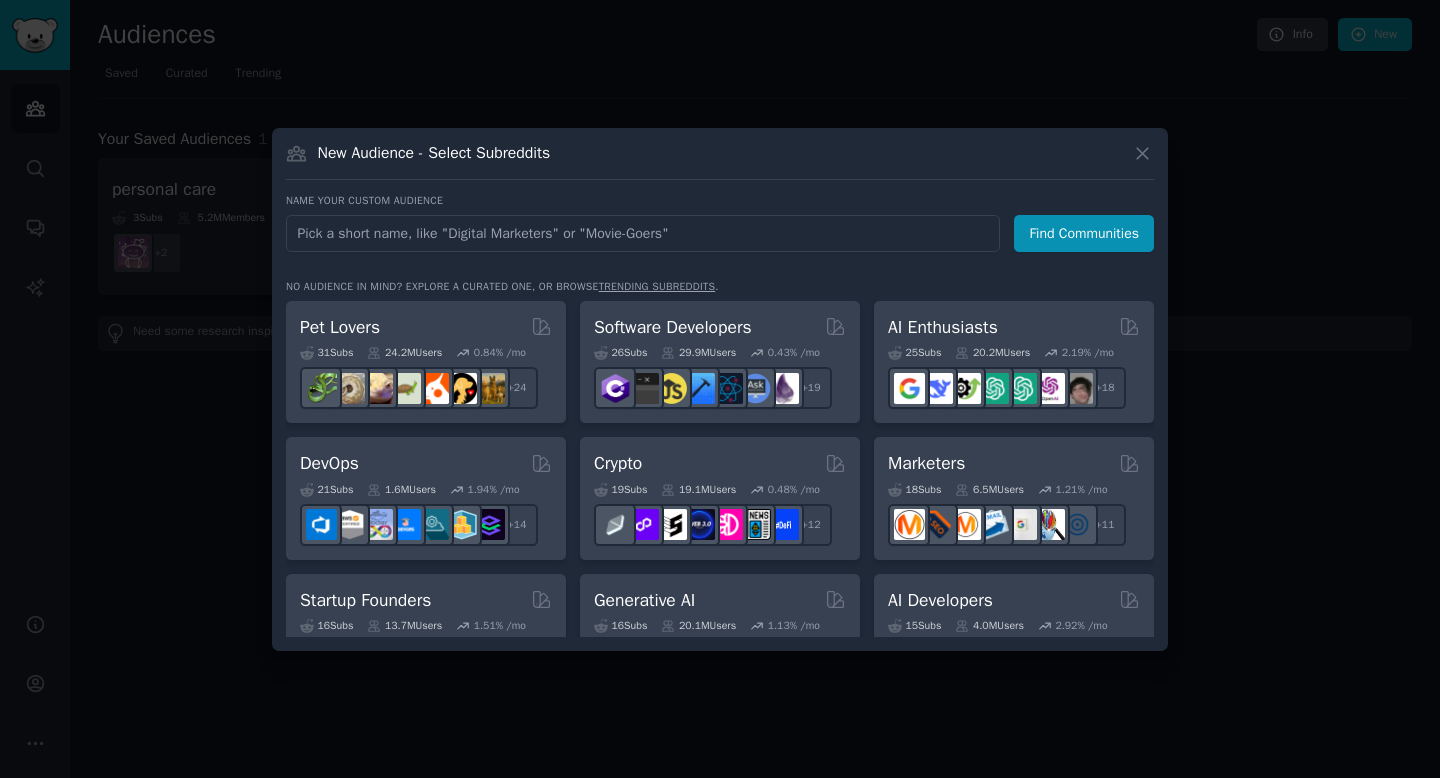 click at bounding box center [643, 233] 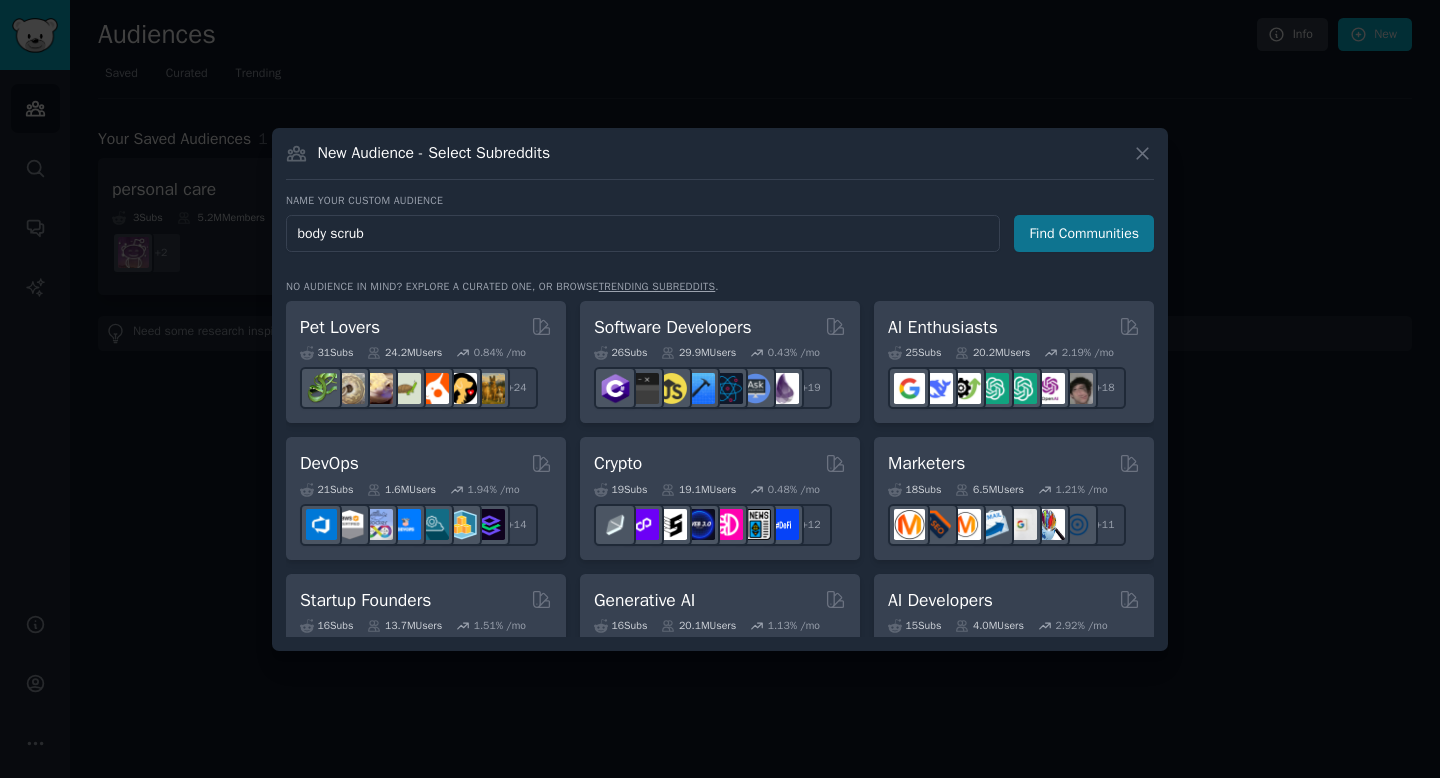 type on "body scrub" 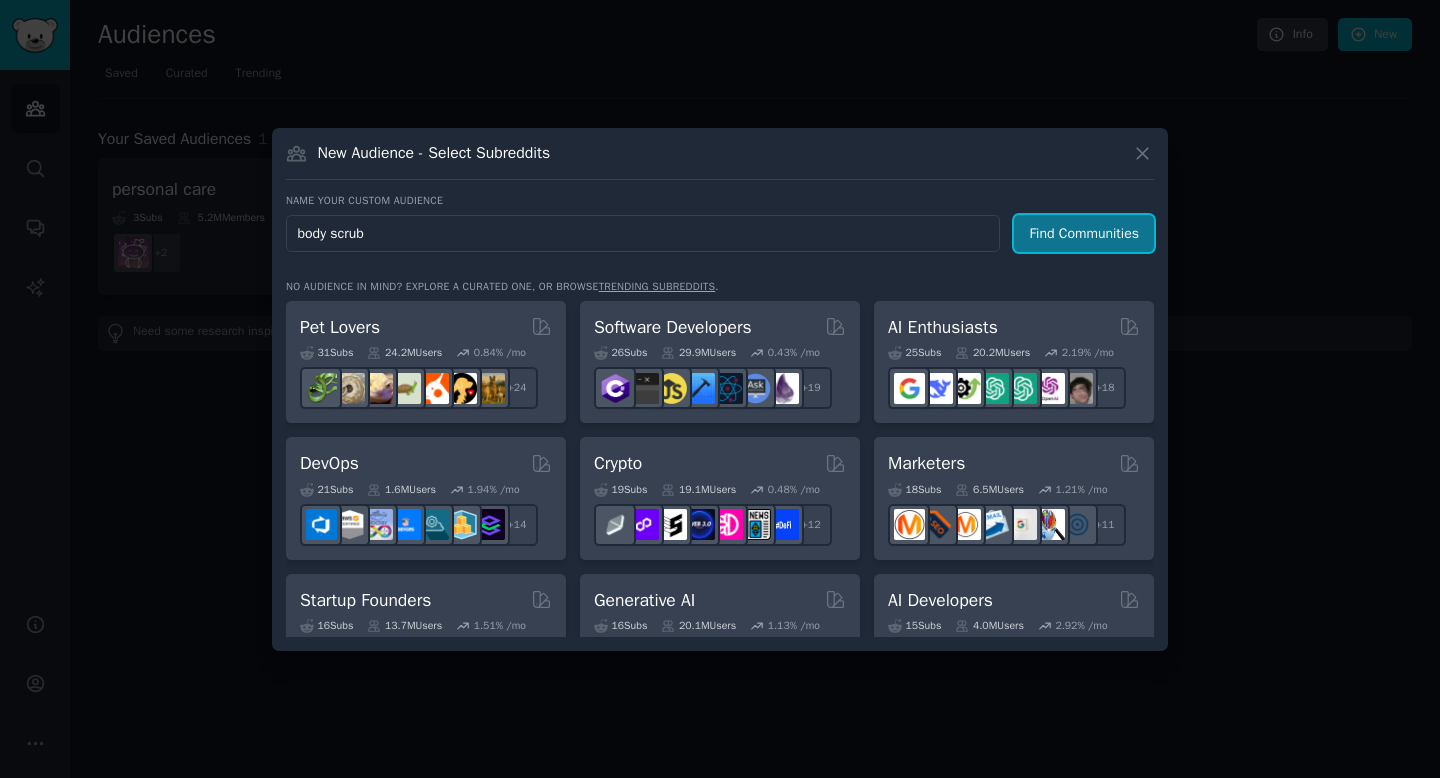 click on "Find Communities" at bounding box center (1084, 233) 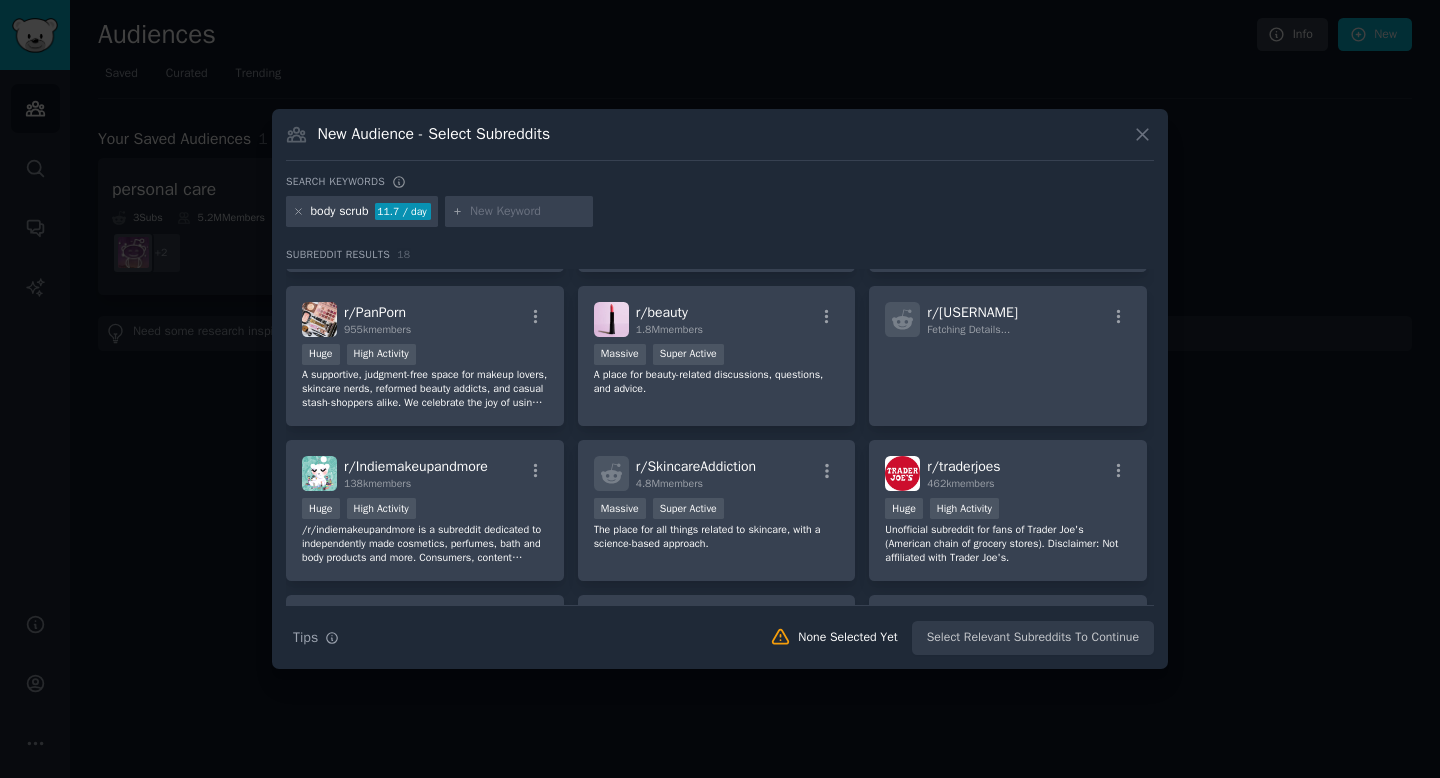 scroll, scrollTop: 151, scrollLeft: 0, axis: vertical 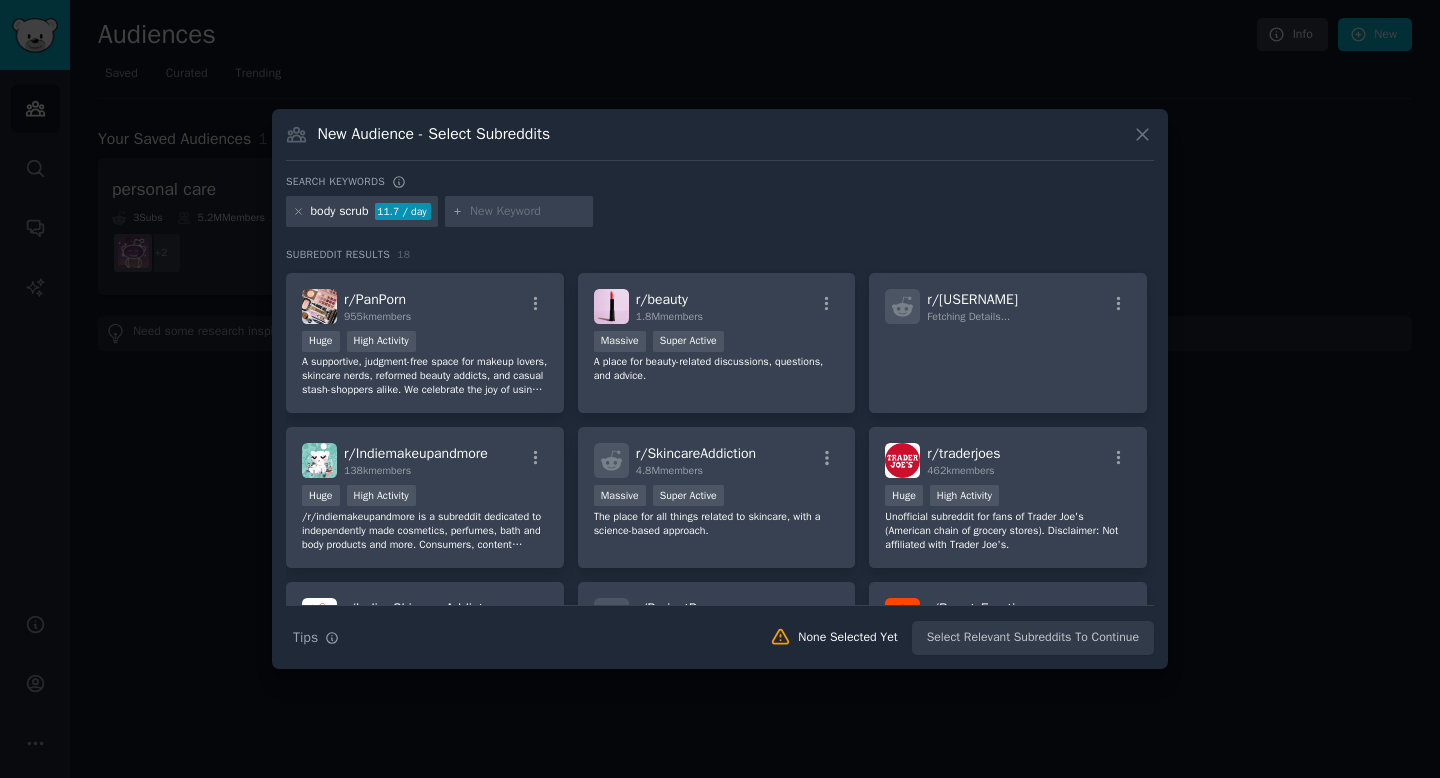 drag, startPoint x: 590, startPoint y: 213, endPoint x: 365, endPoint y: 238, distance: 226.38463 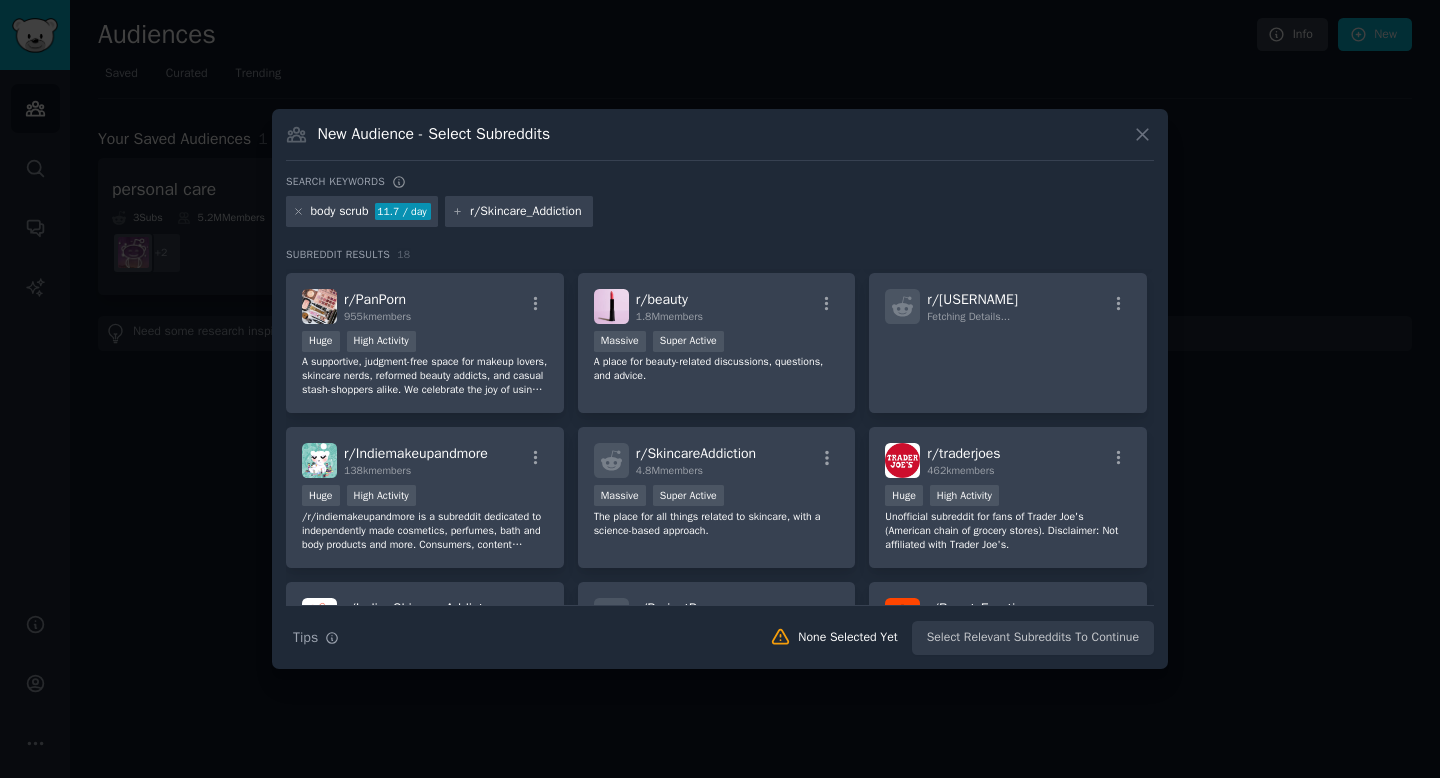 type 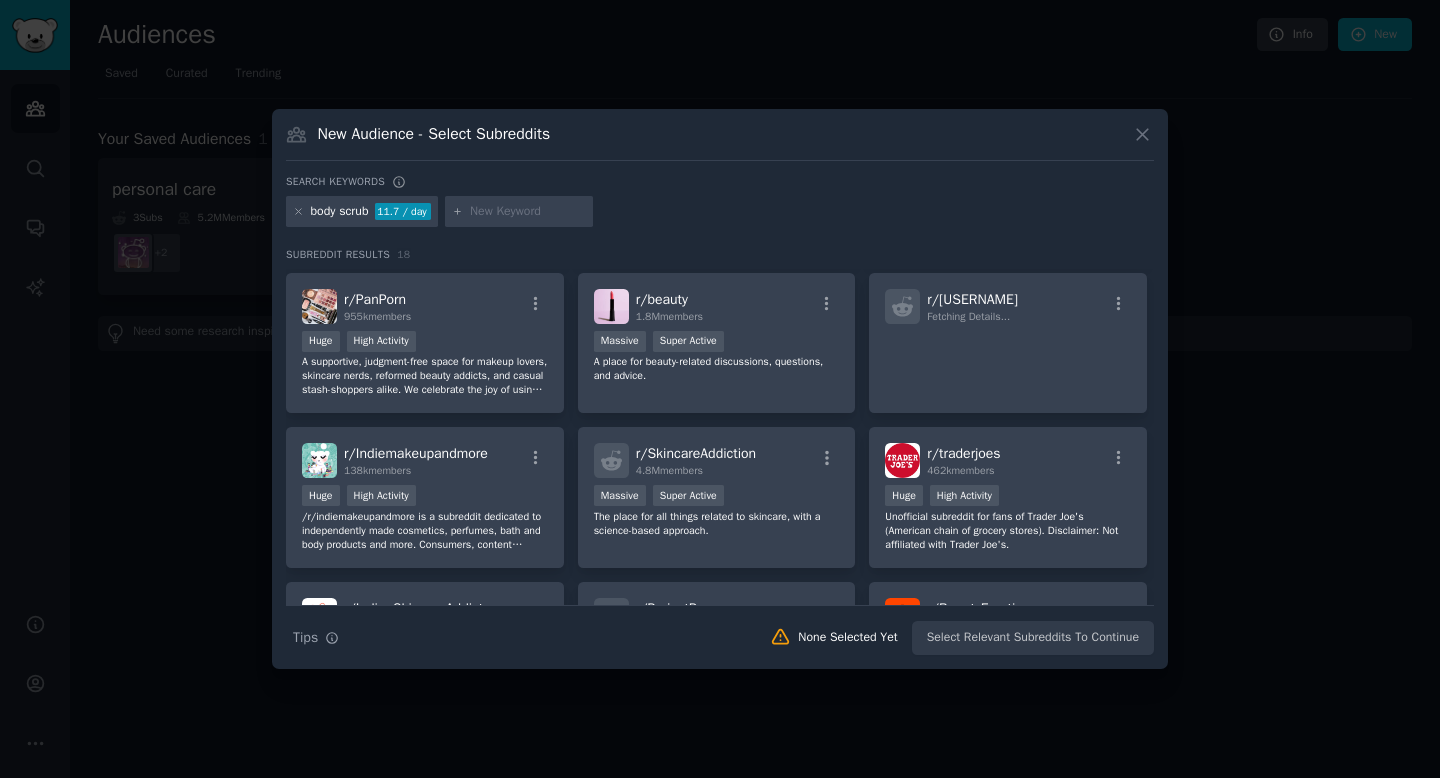 scroll, scrollTop: 0, scrollLeft: 0, axis: both 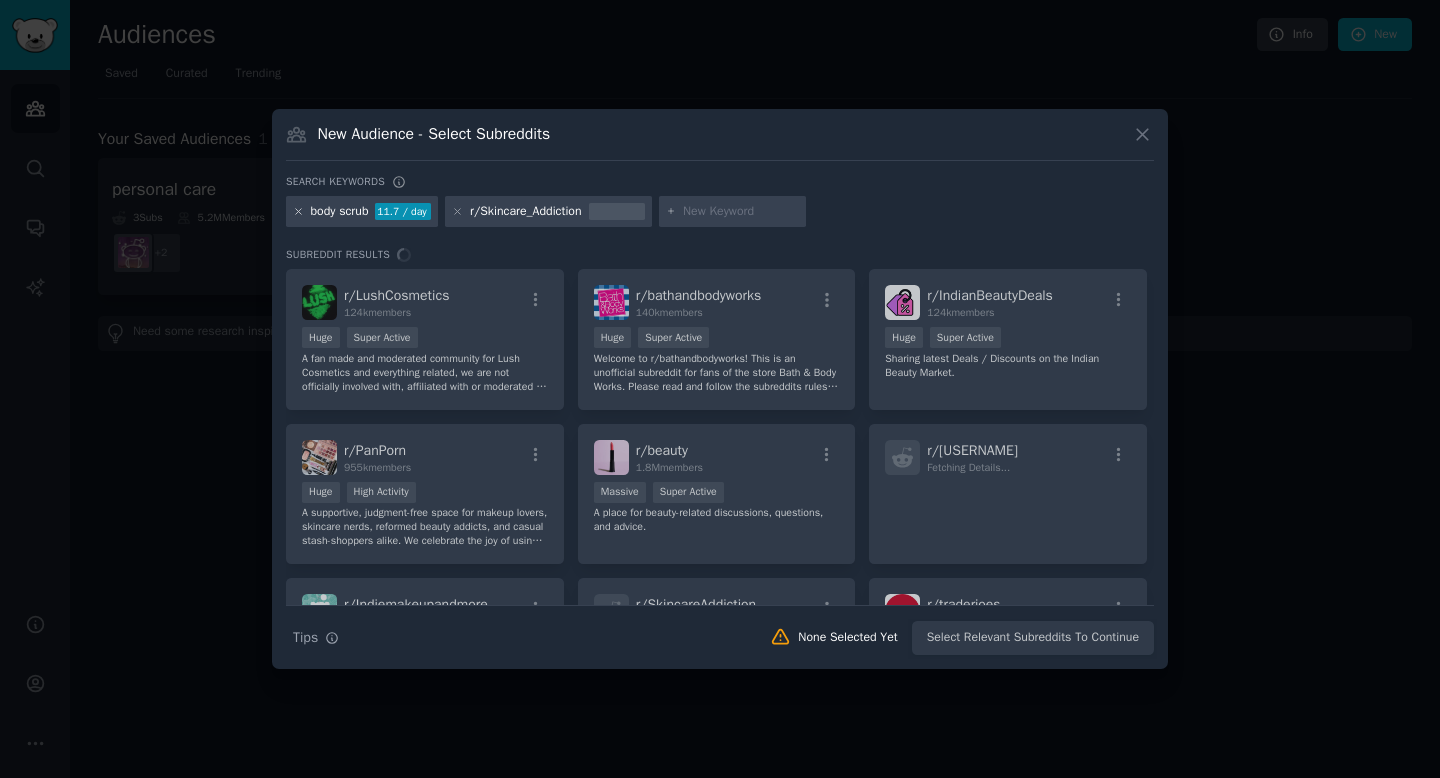 click 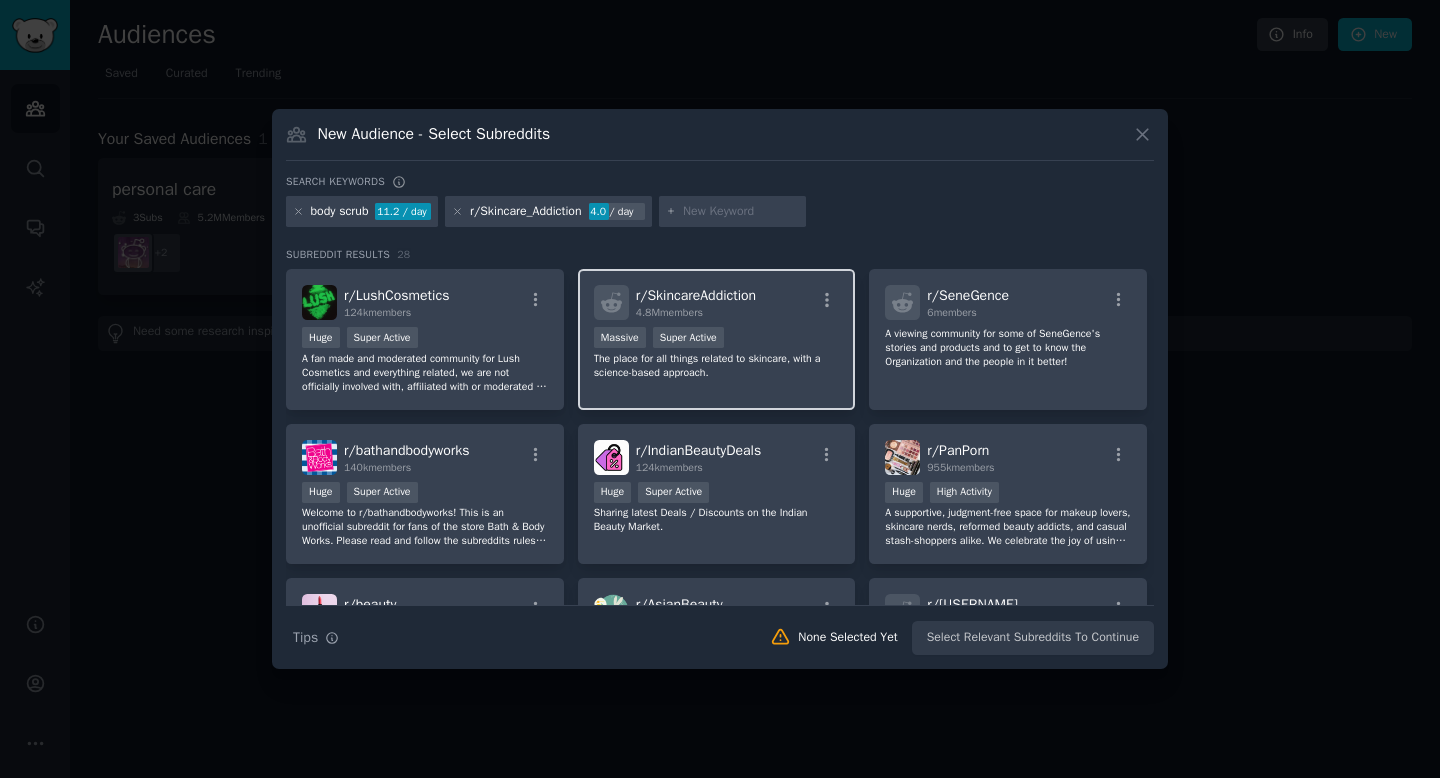 click on "r/ SkincareAddiction 4.8M  members >= 95th percentile for submissions / day Massive Super Active The place for all things related to skincare, with a science-based approach." at bounding box center [717, 339] 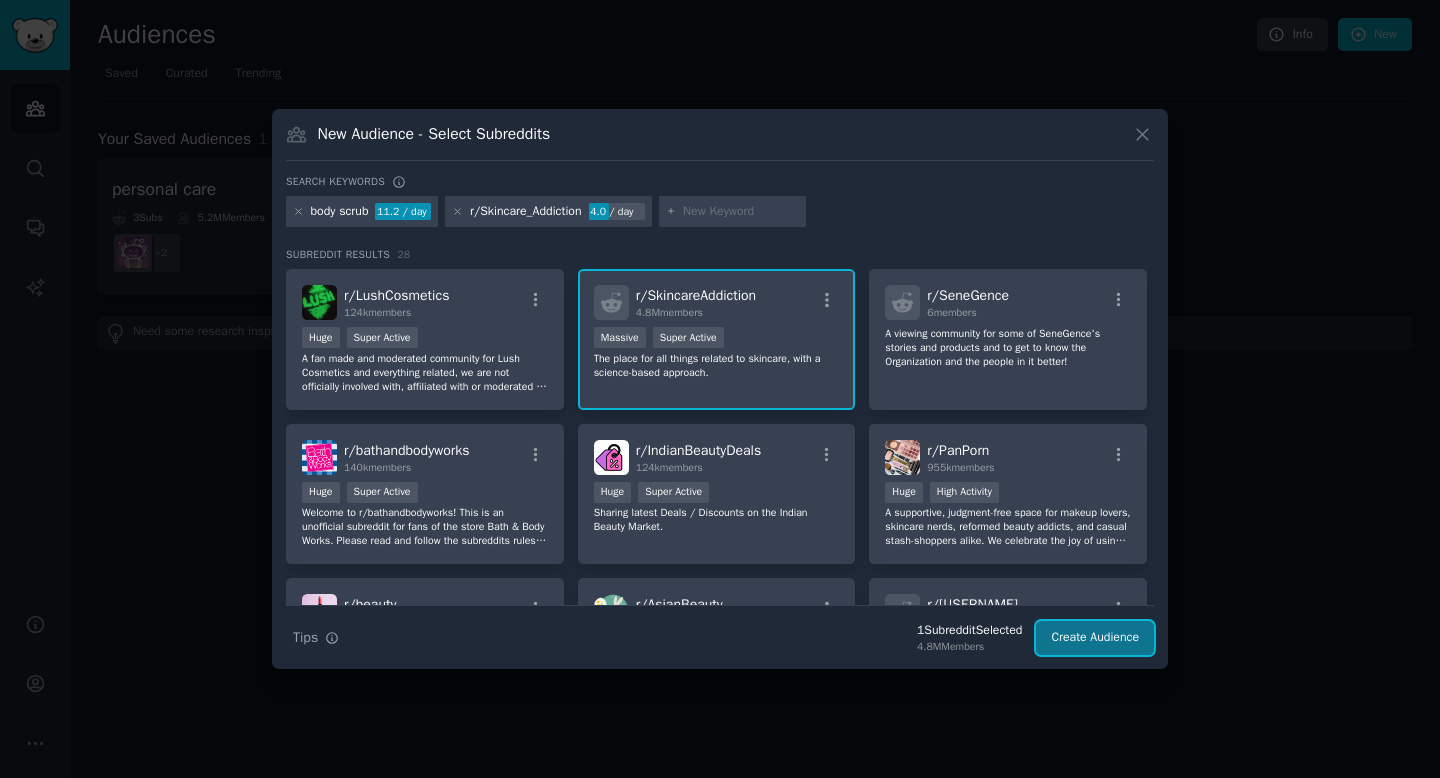click on "Create Audience" at bounding box center (1095, 638) 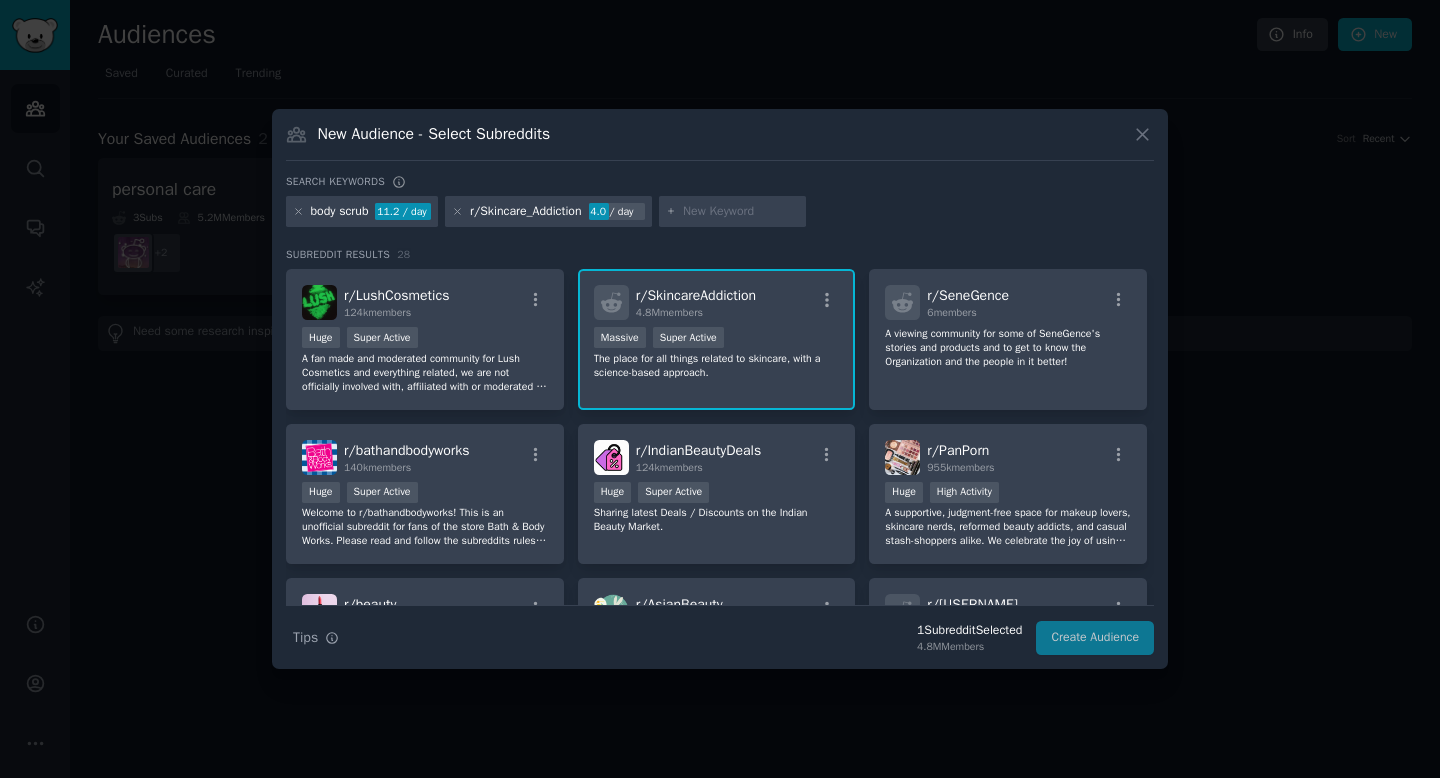 click on "Search Tips Tips 1  Subreddit  Selected 4.8M  Members Create Audience" at bounding box center [720, 630] 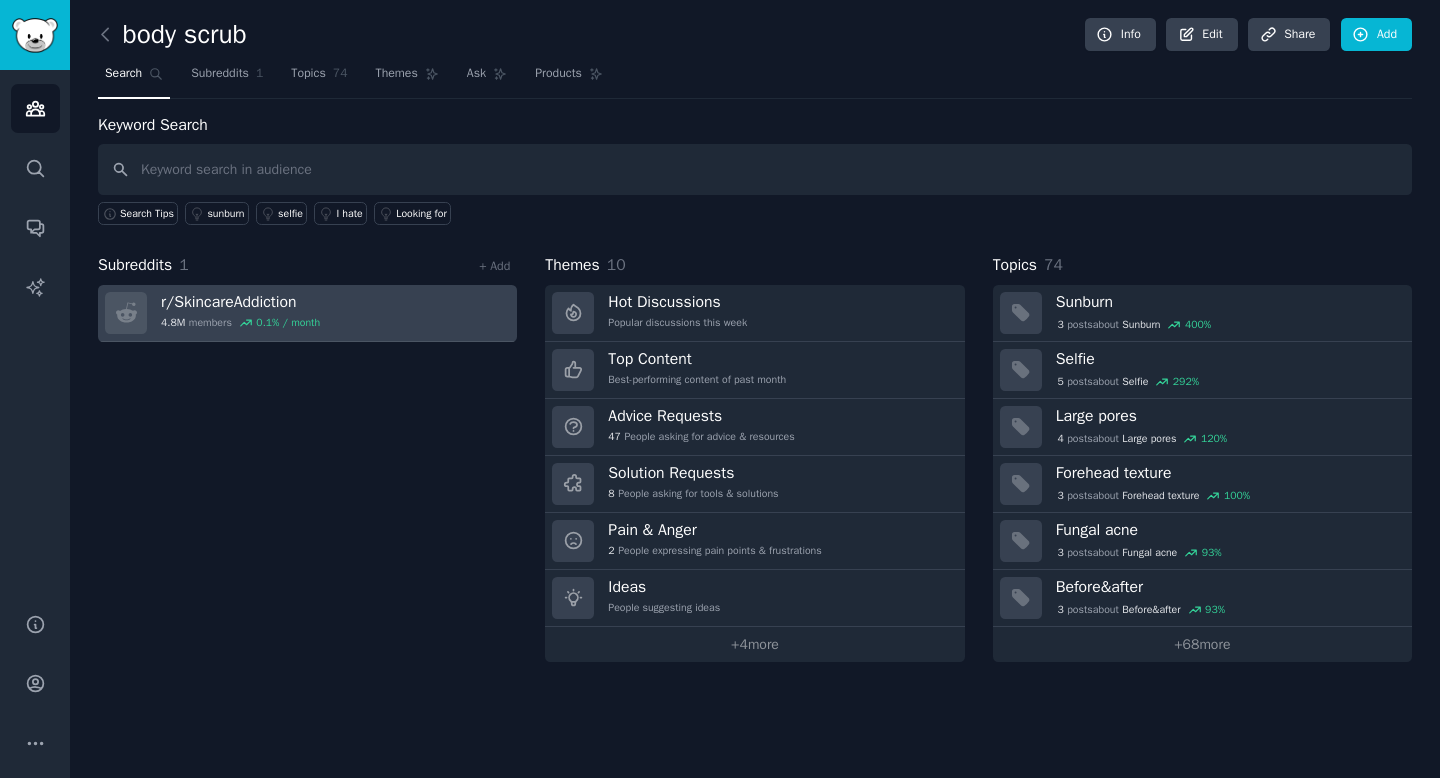 click on "r/ SkincareAddiction [NUMBER]M  members [NUMBER] % / month" at bounding box center (307, 313) 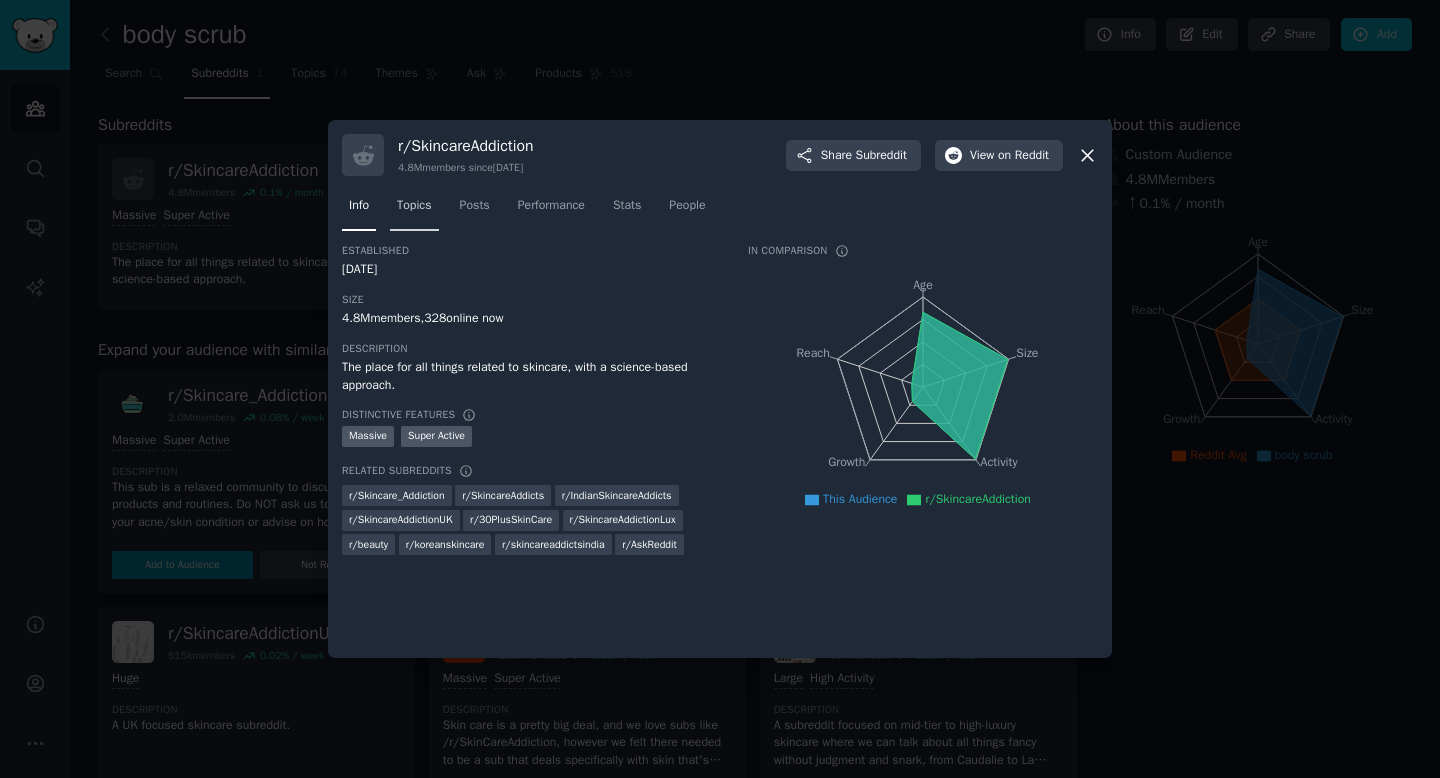 click on "Topics" at bounding box center (414, 210) 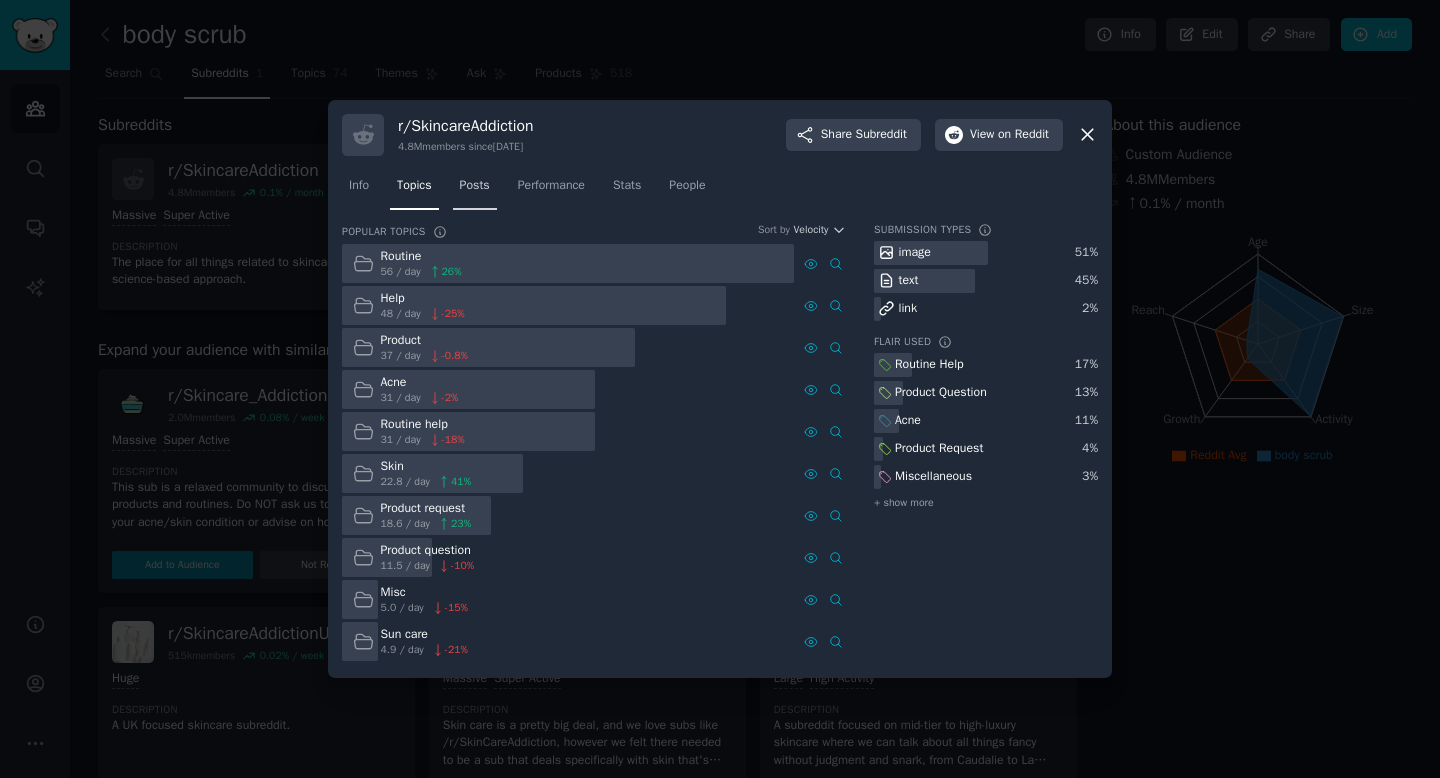 click on "Posts" at bounding box center (475, 190) 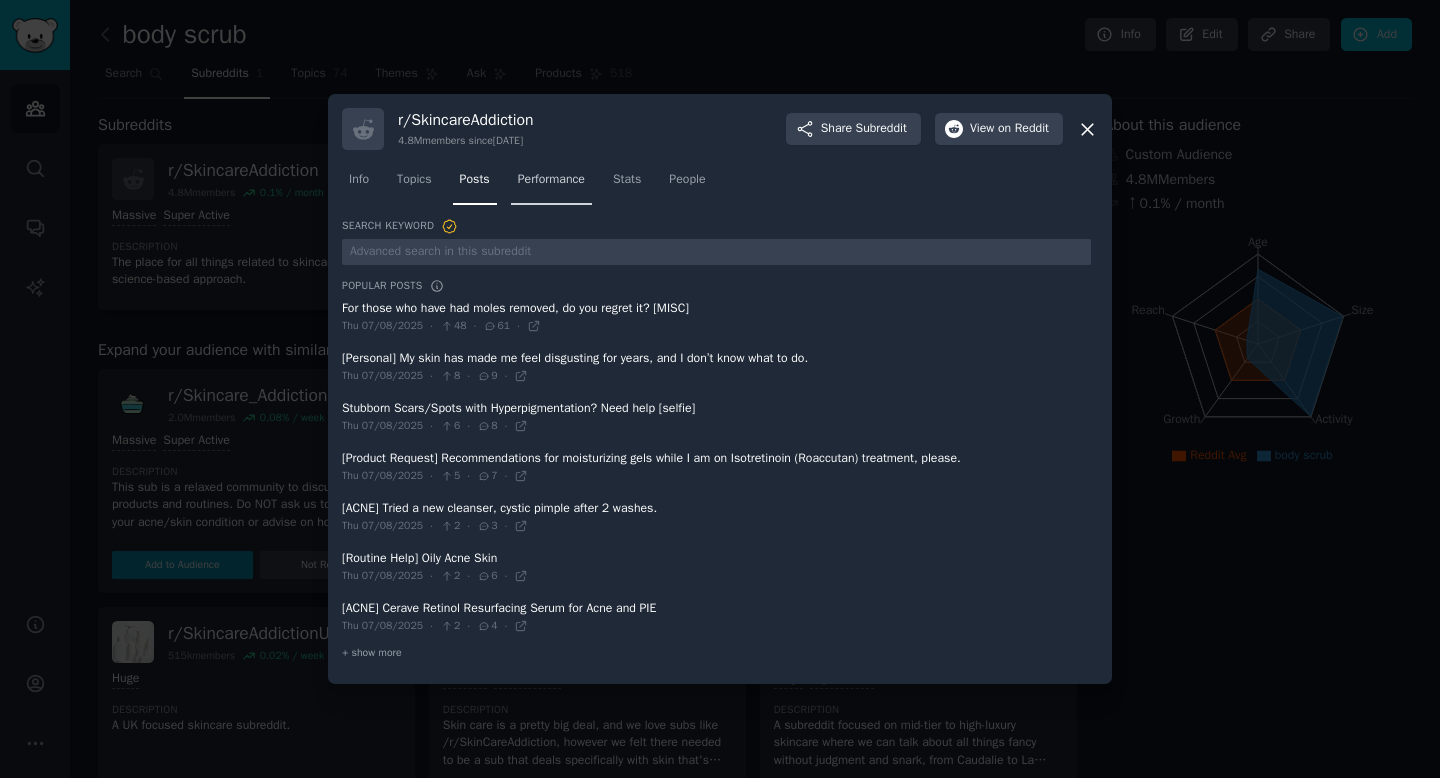 click on "Performance" at bounding box center (551, 184) 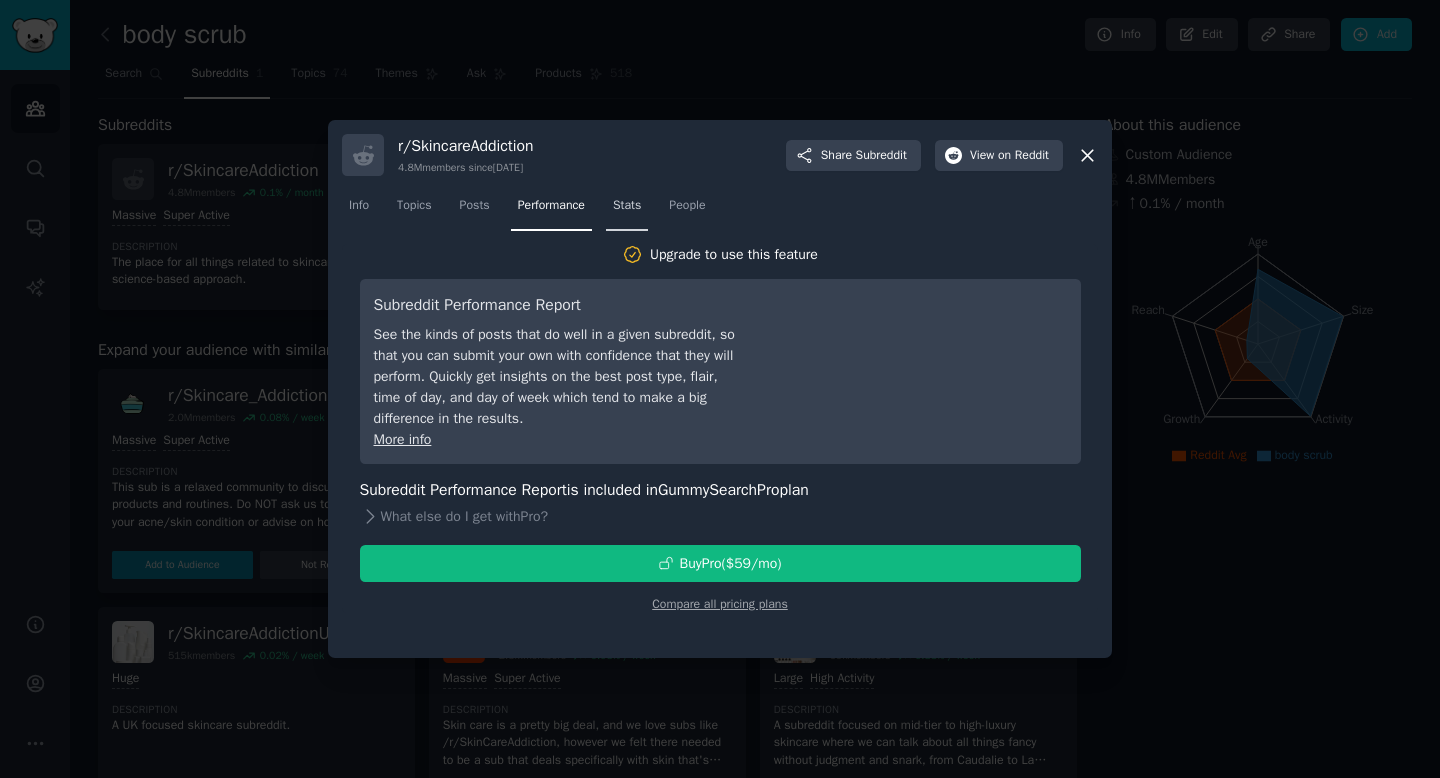 click on "Stats" at bounding box center [627, 206] 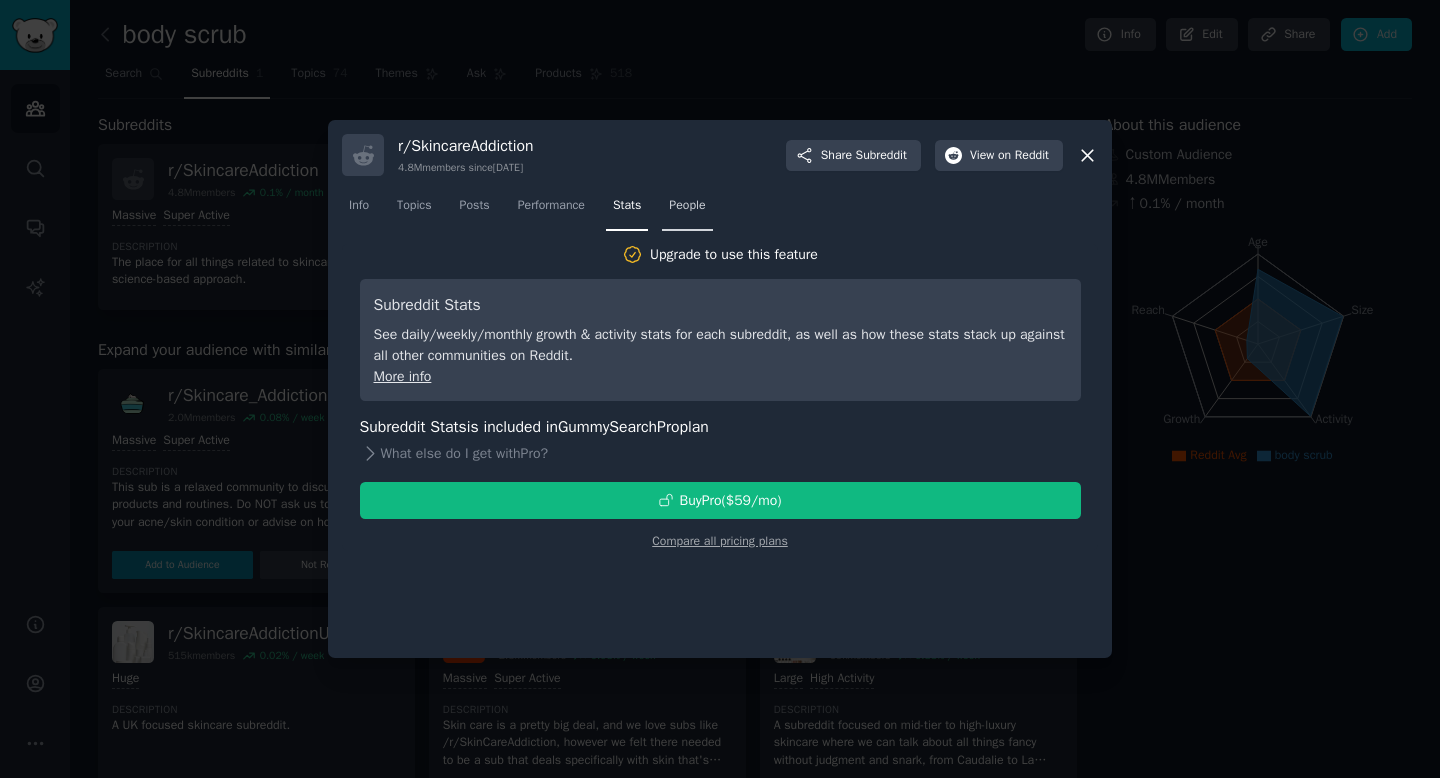 click on "People" at bounding box center [687, 206] 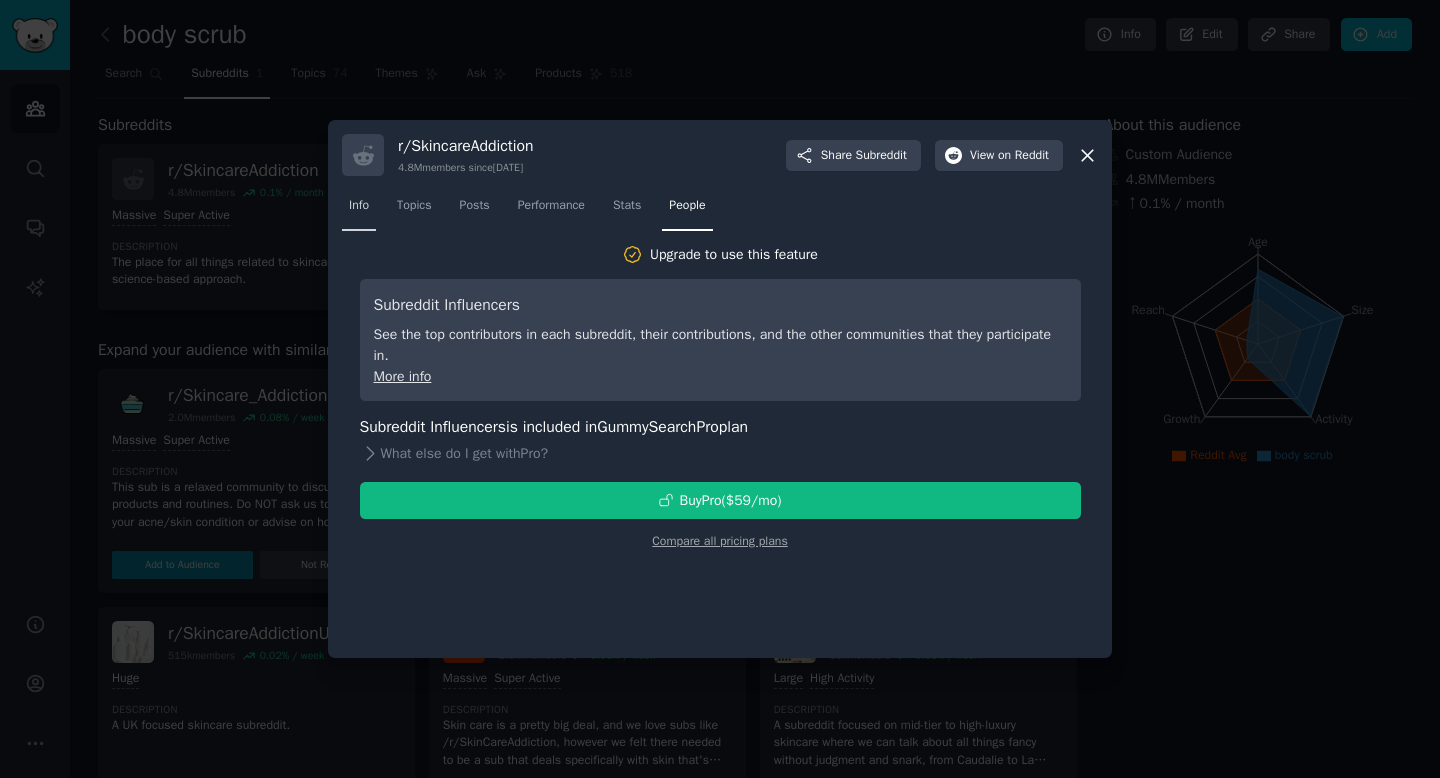 click on "Info" at bounding box center (359, 210) 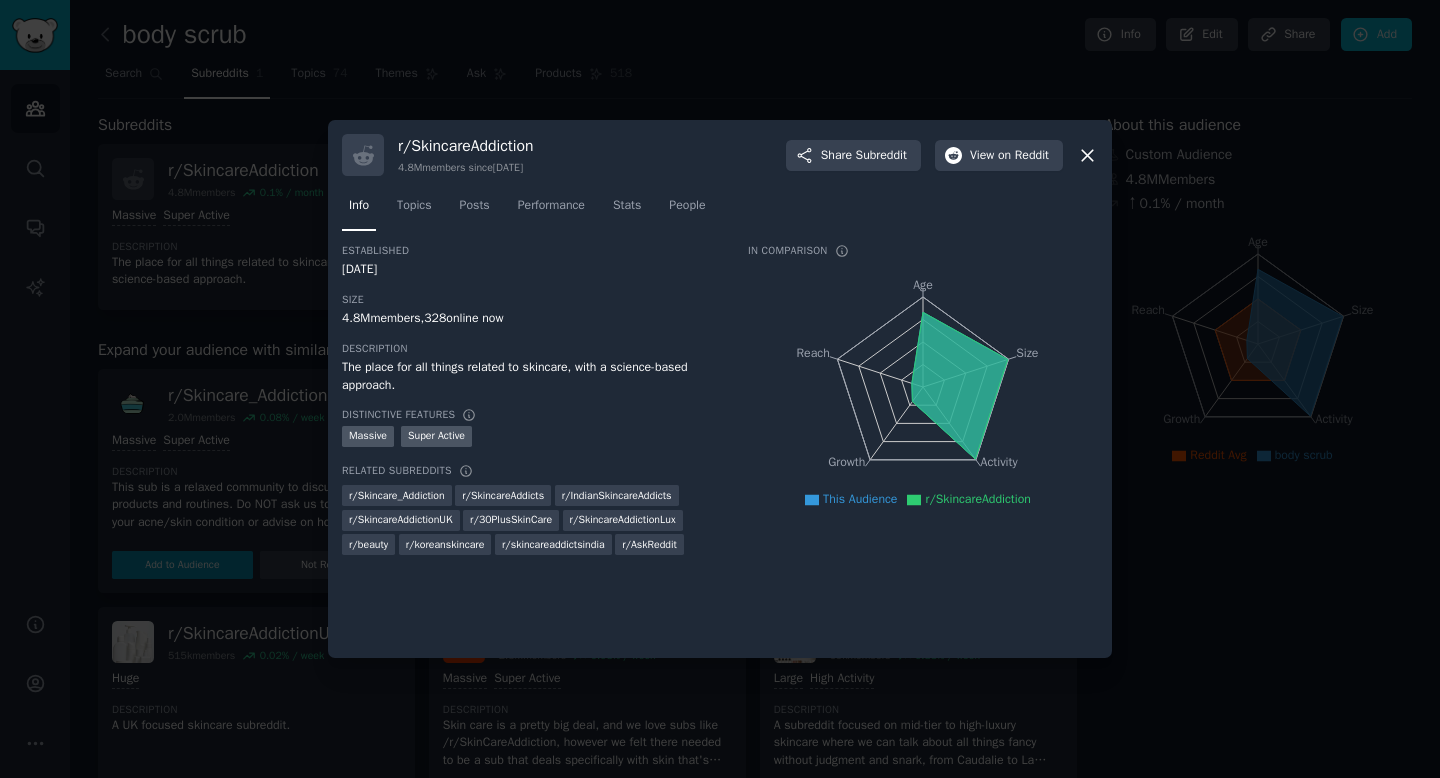 click 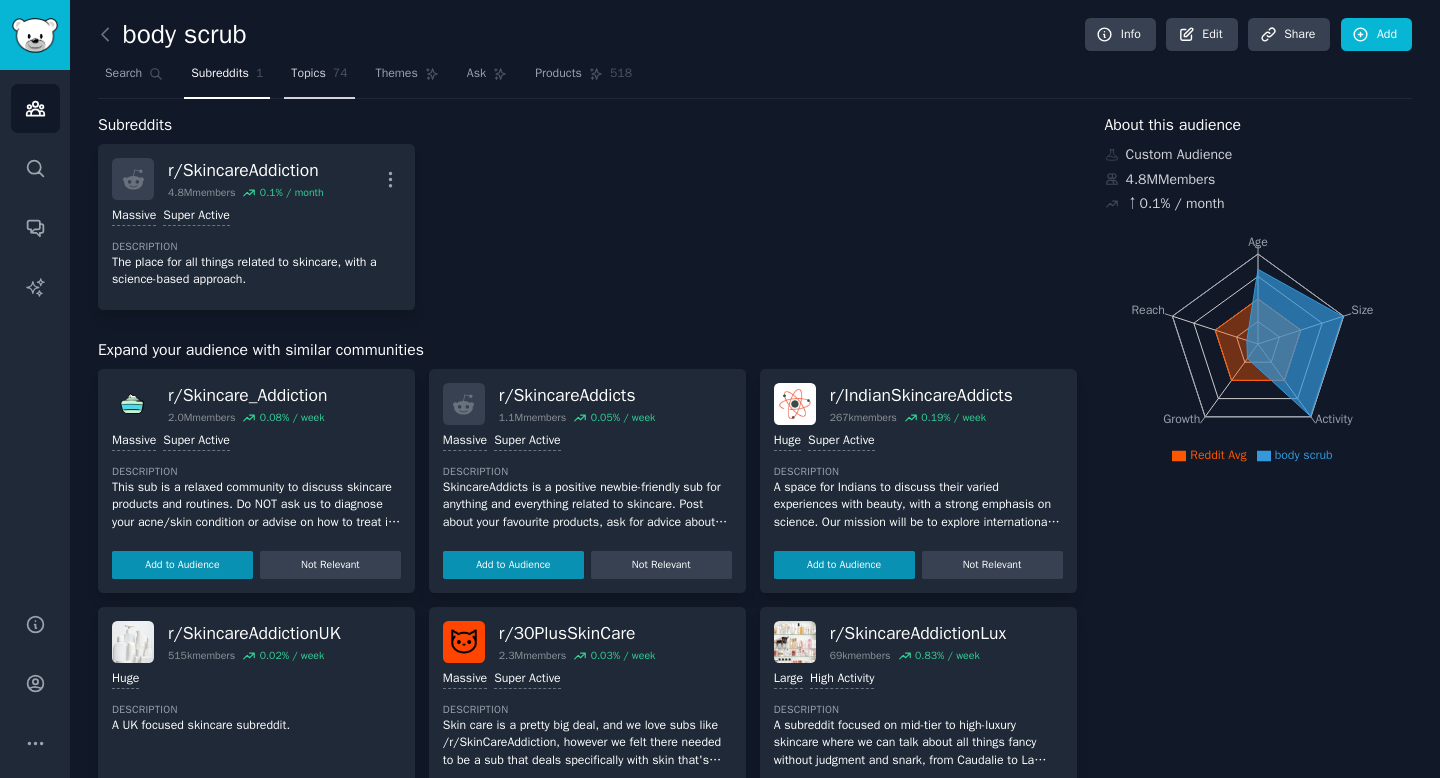 click on "Topics" at bounding box center (308, 74) 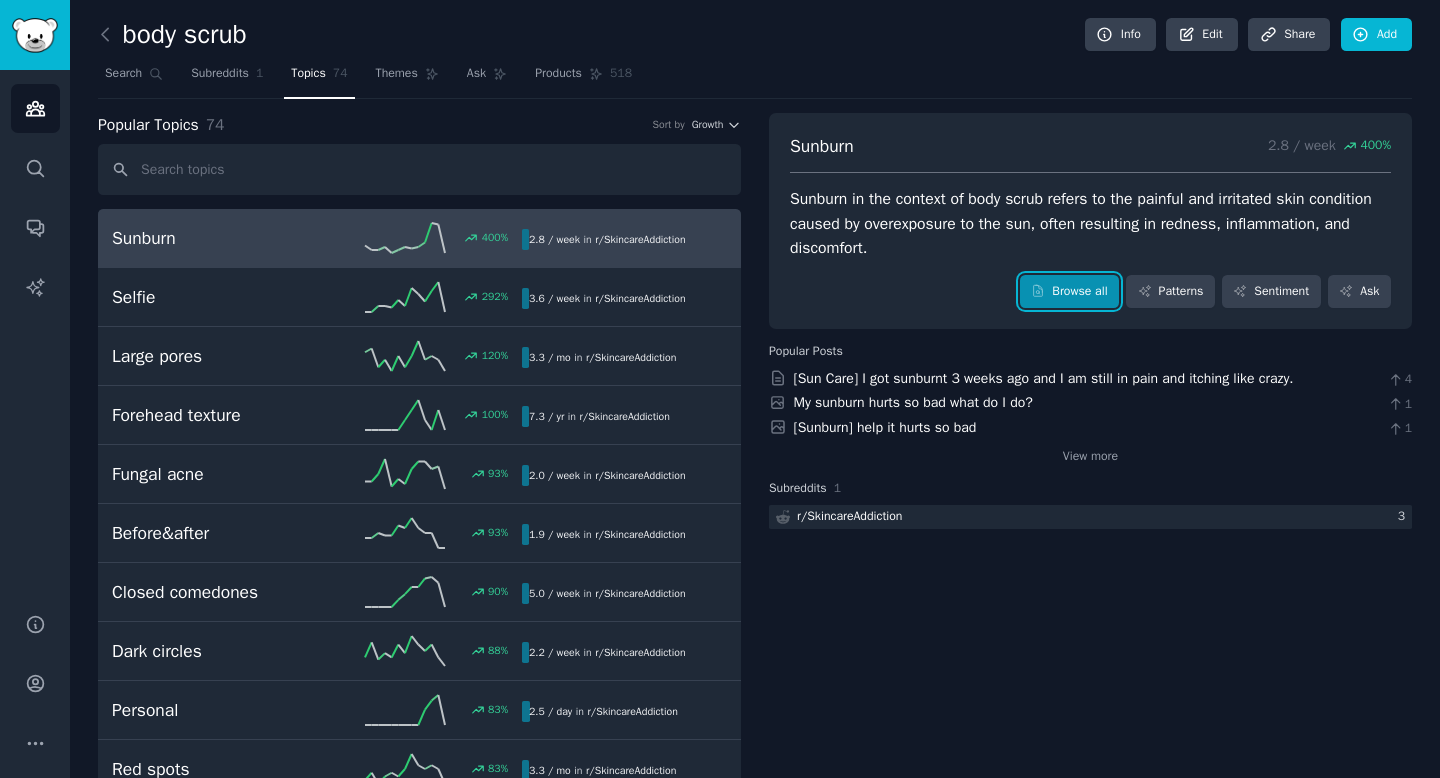 click on "Browse all" at bounding box center (1069, 292) 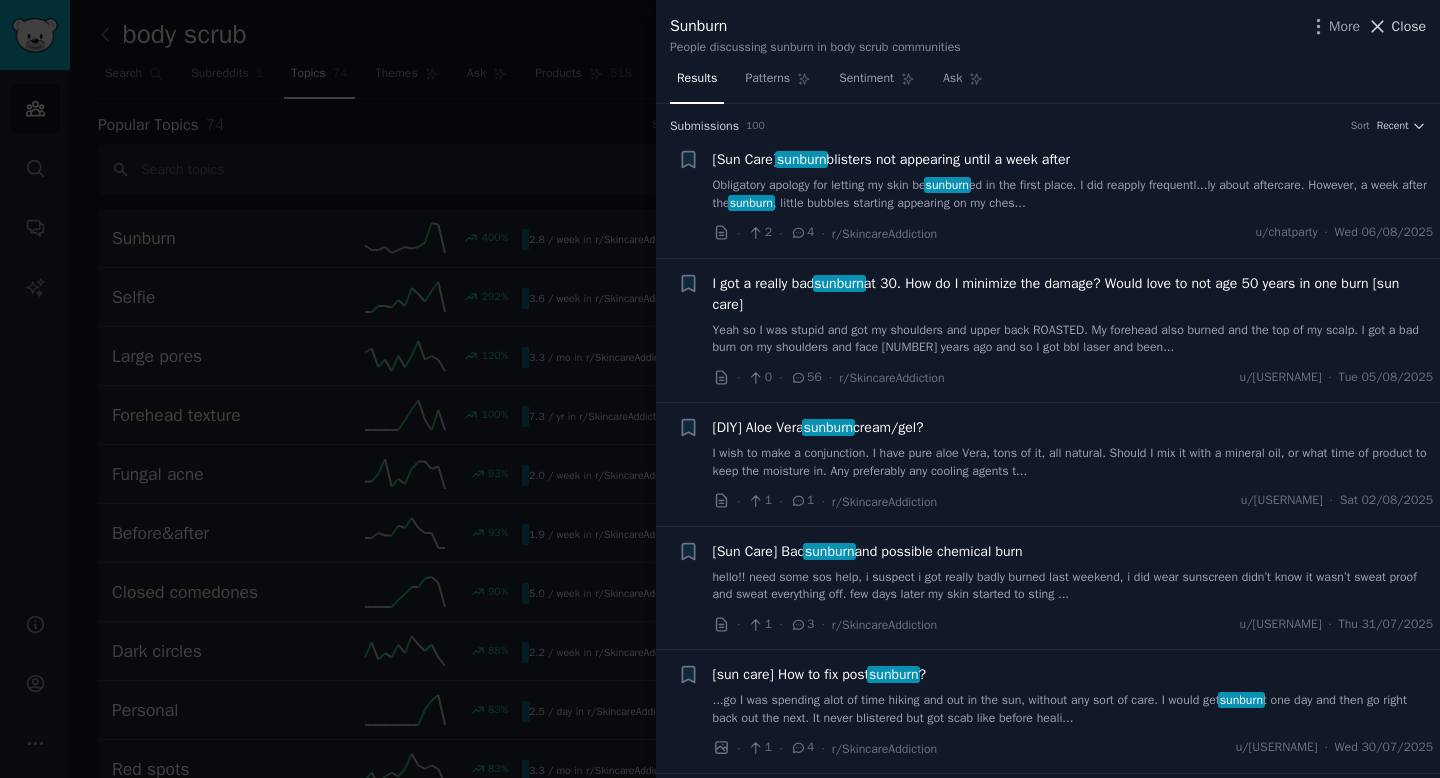 click 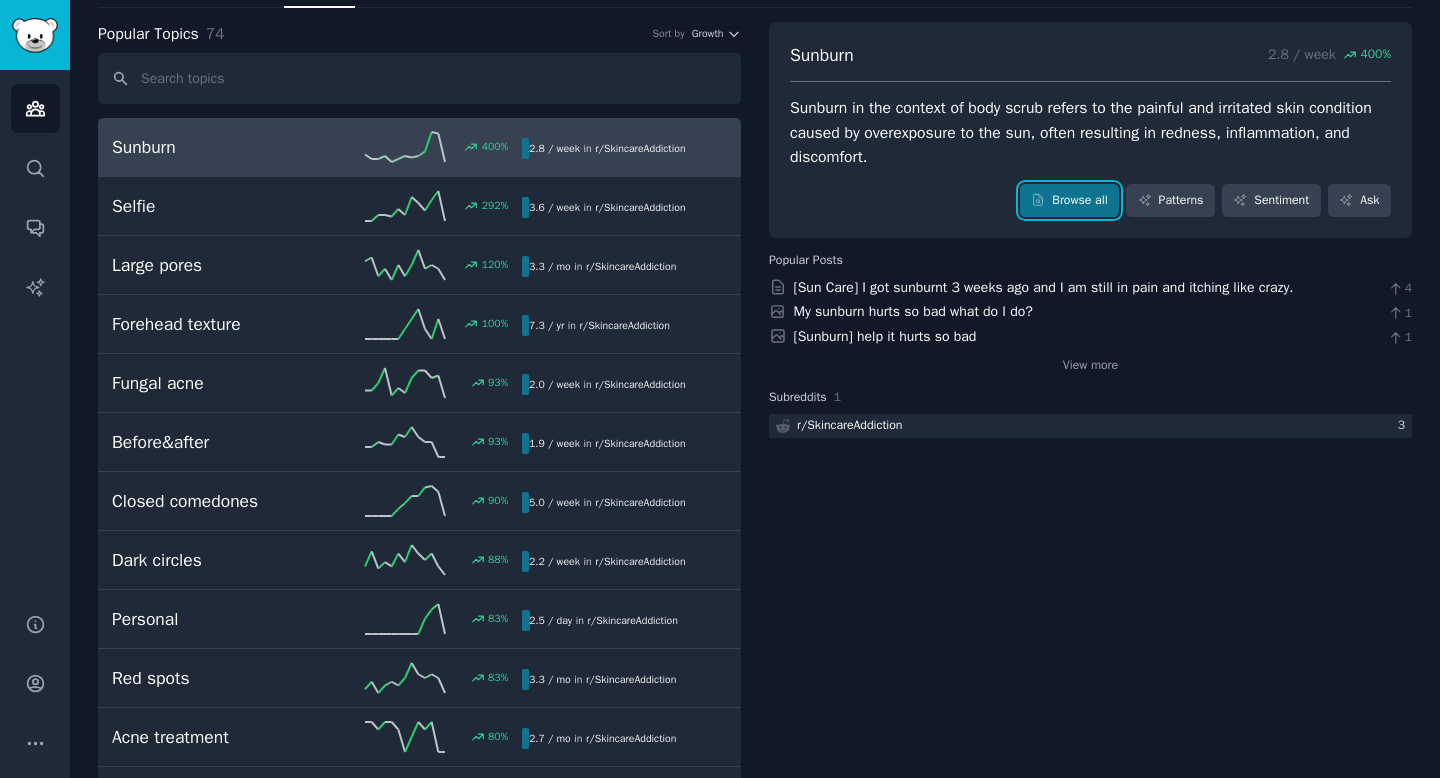scroll, scrollTop: 105, scrollLeft: 0, axis: vertical 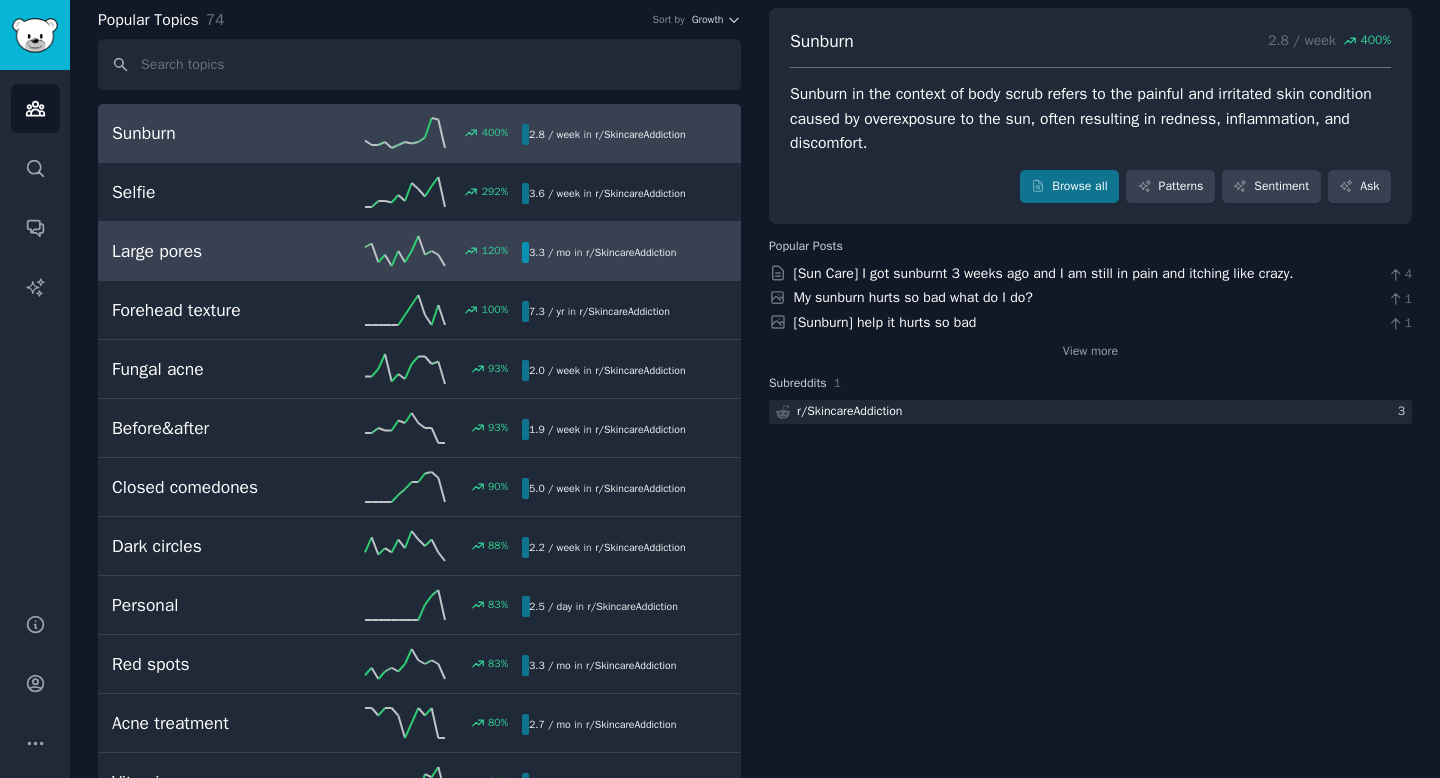 click 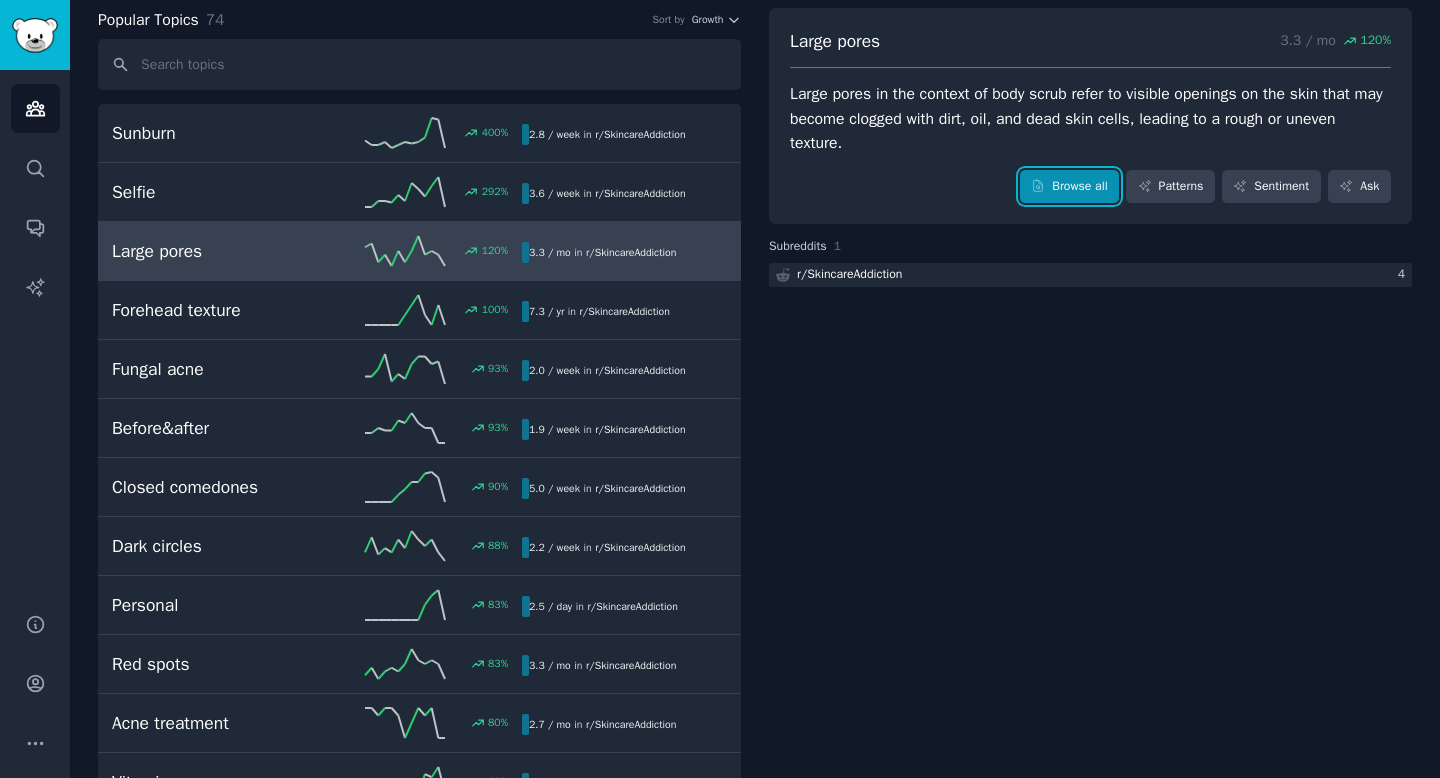 click on "Browse all" at bounding box center (1069, 187) 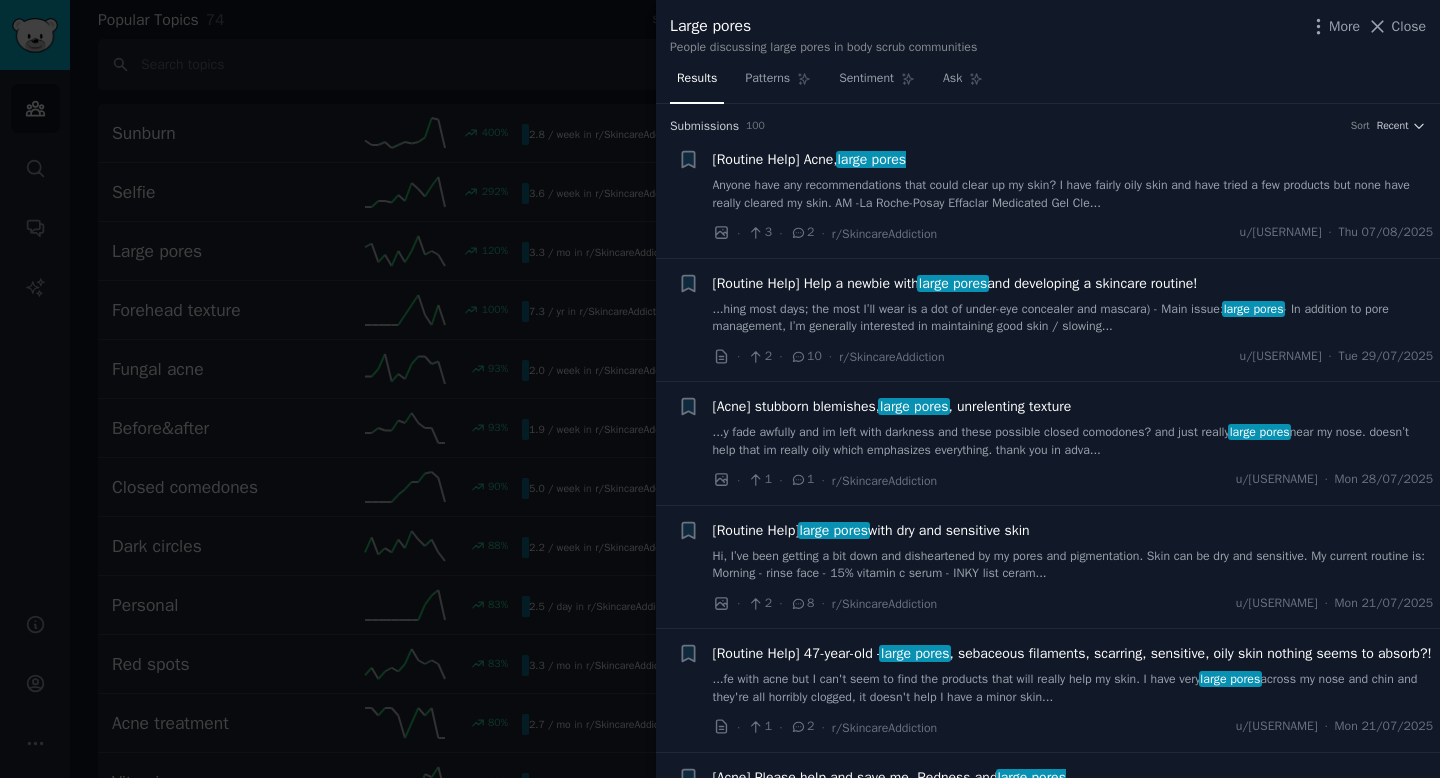 click on "Anyone have any recommendations that could clear up my skin? I have fairly oily skin and have tried a few products but none have really cleared my skin.
AM
-La Roche-Posay Effaclar Medicated Gel Cle..." at bounding box center [1073, 194] 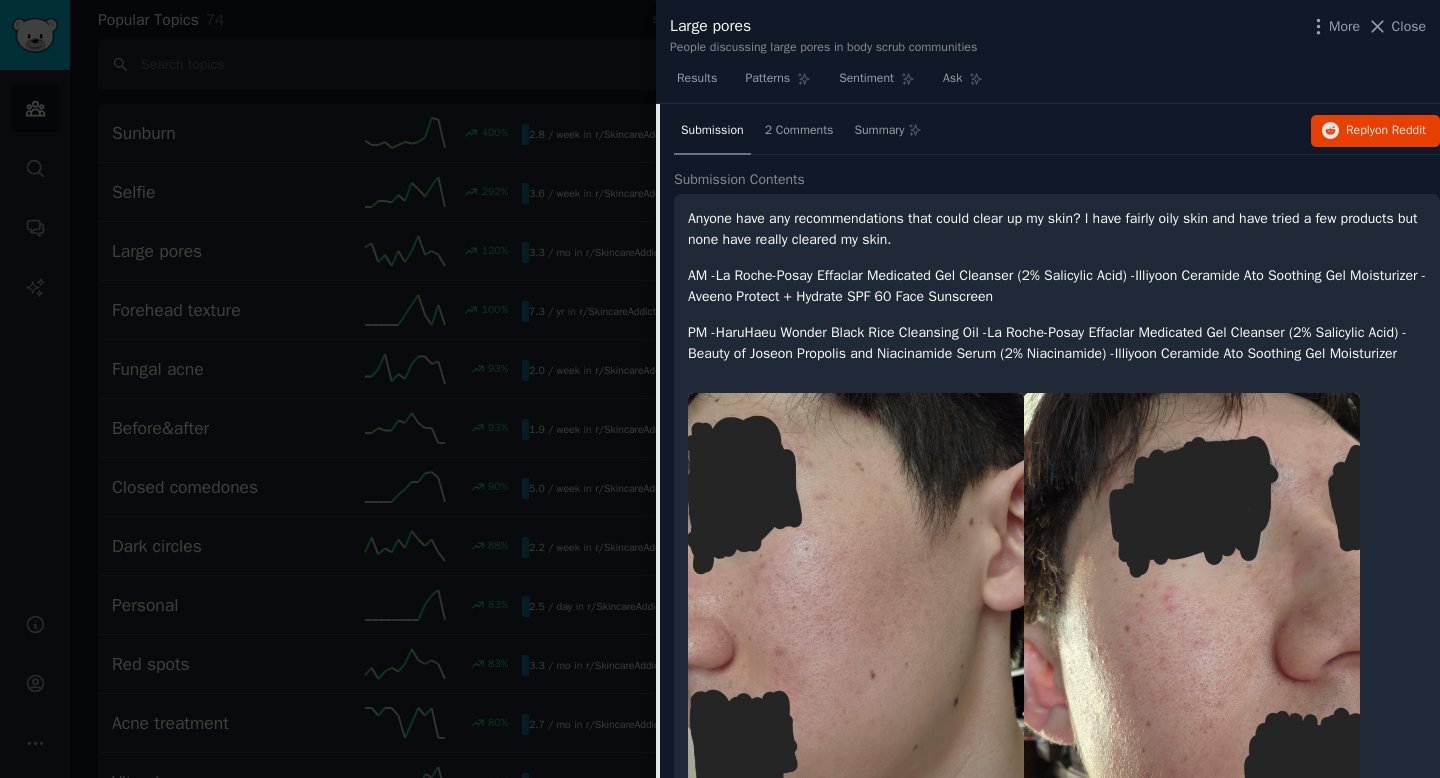 scroll, scrollTop: 139, scrollLeft: 0, axis: vertical 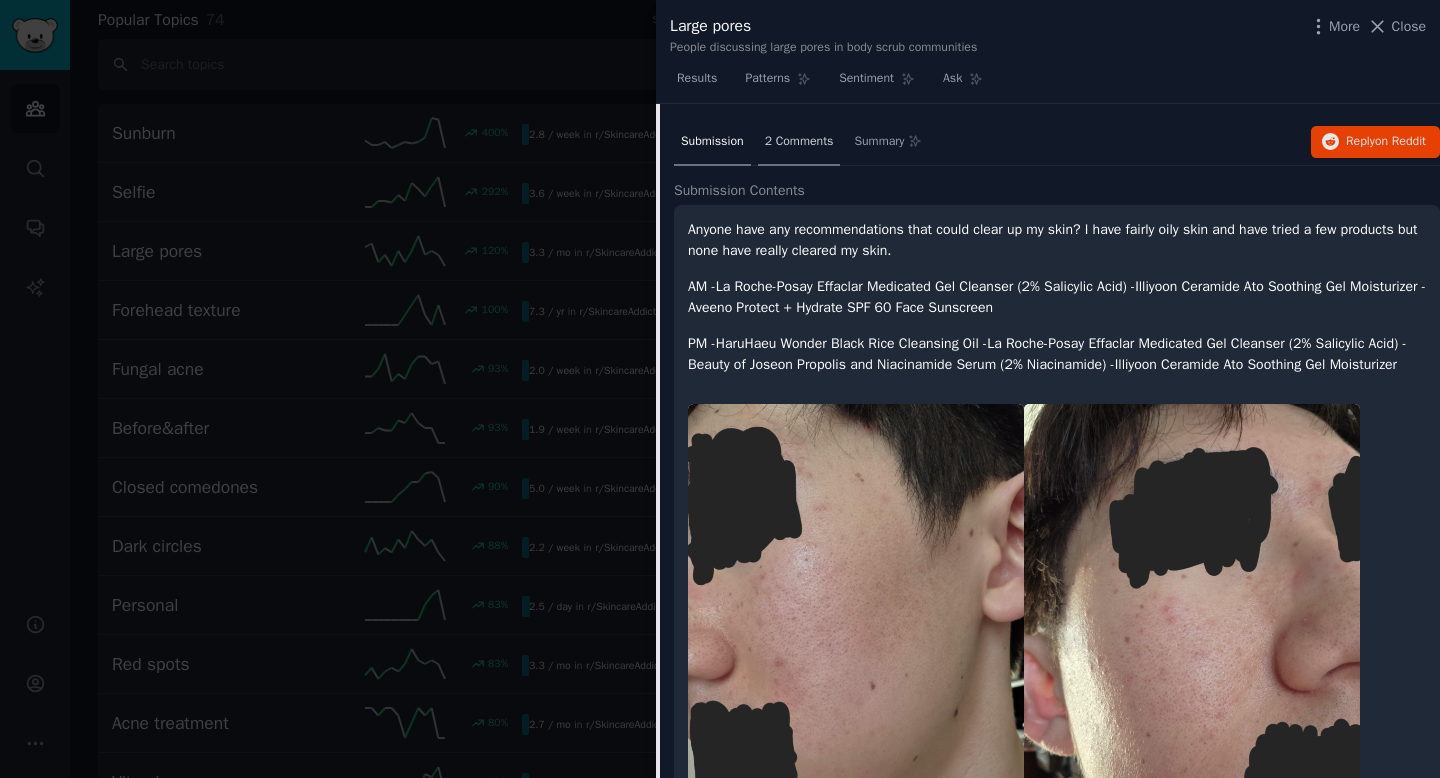 click on "2 Comments" at bounding box center (799, 142) 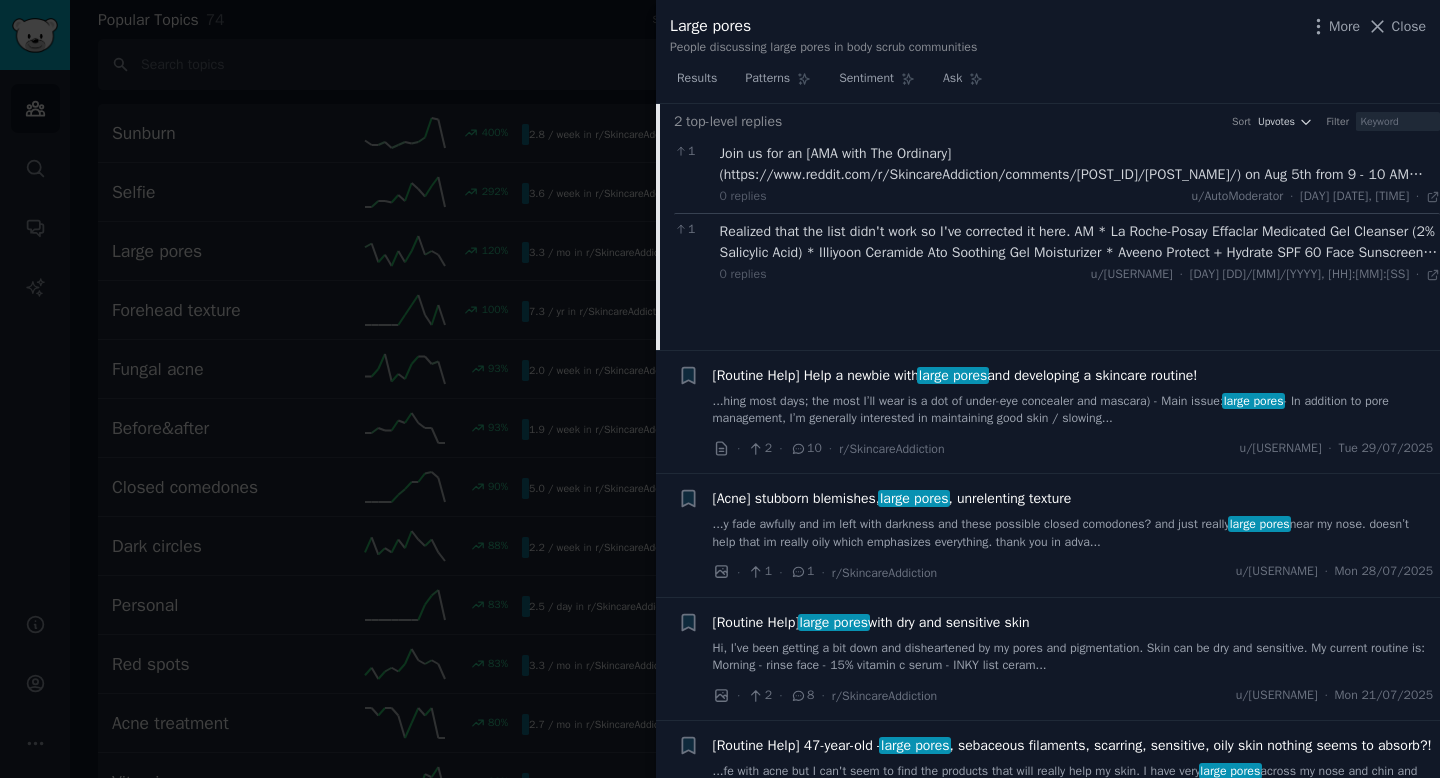 scroll, scrollTop: 212, scrollLeft: 0, axis: vertical 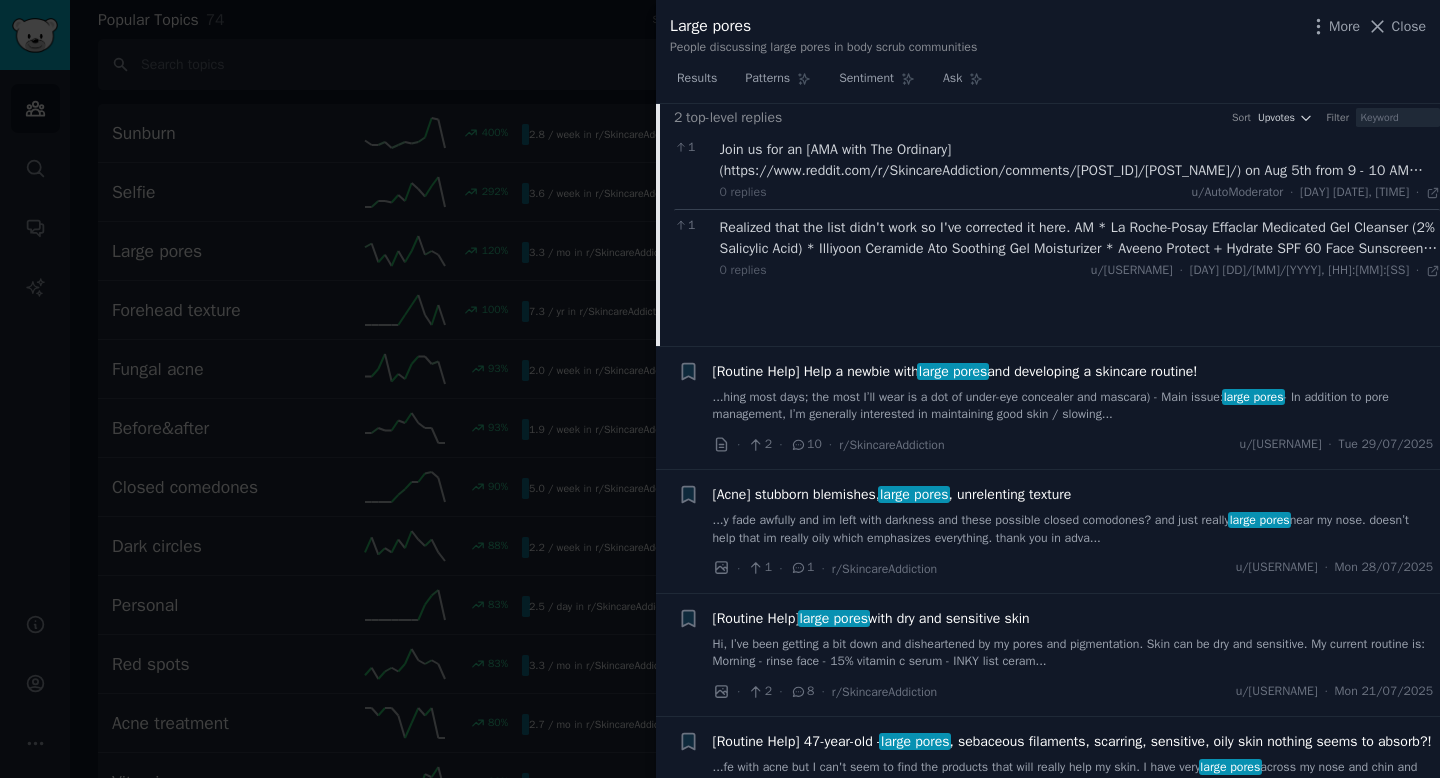 click on "large pores" at bounding box center [953, 371] 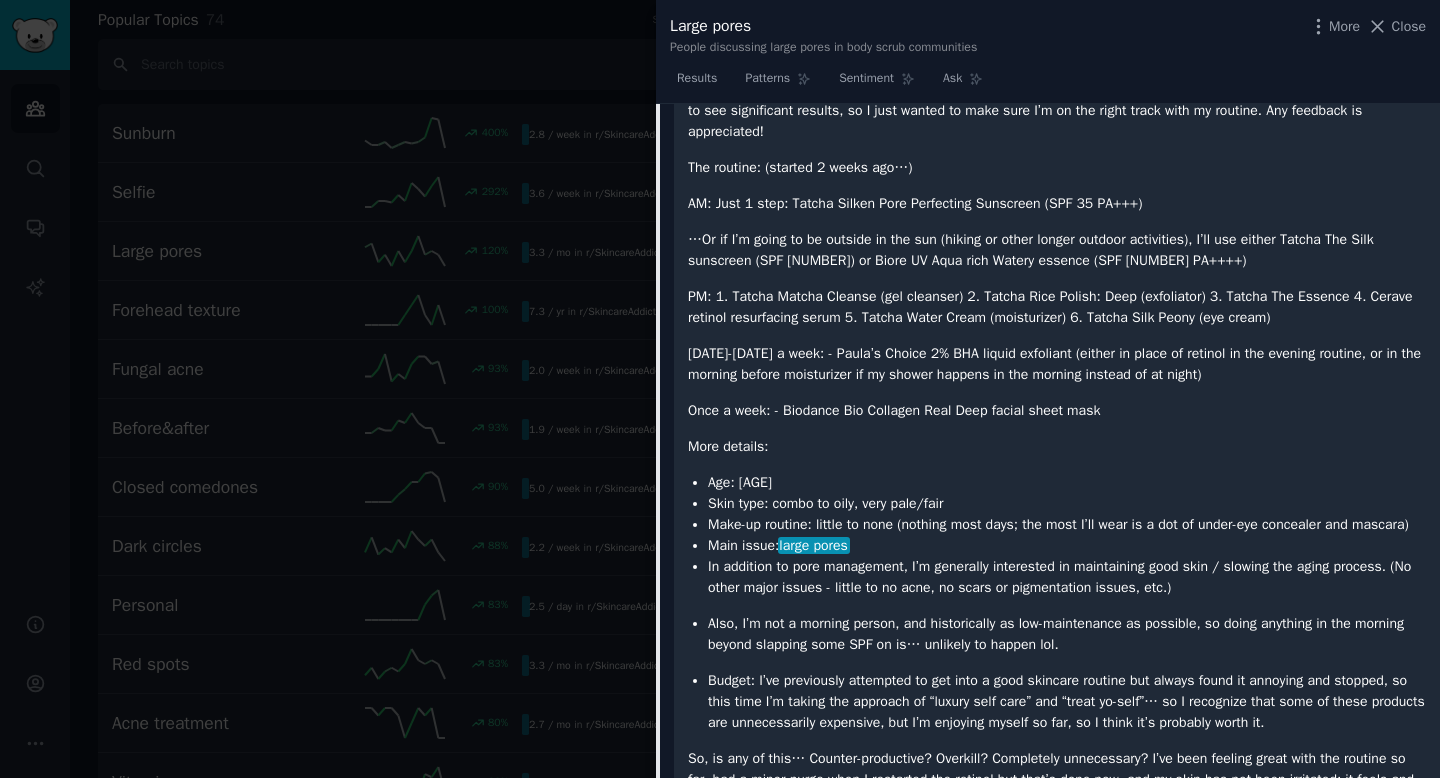 scroll, scrollTop: 403, scrollLeft: 0, axis: vertical 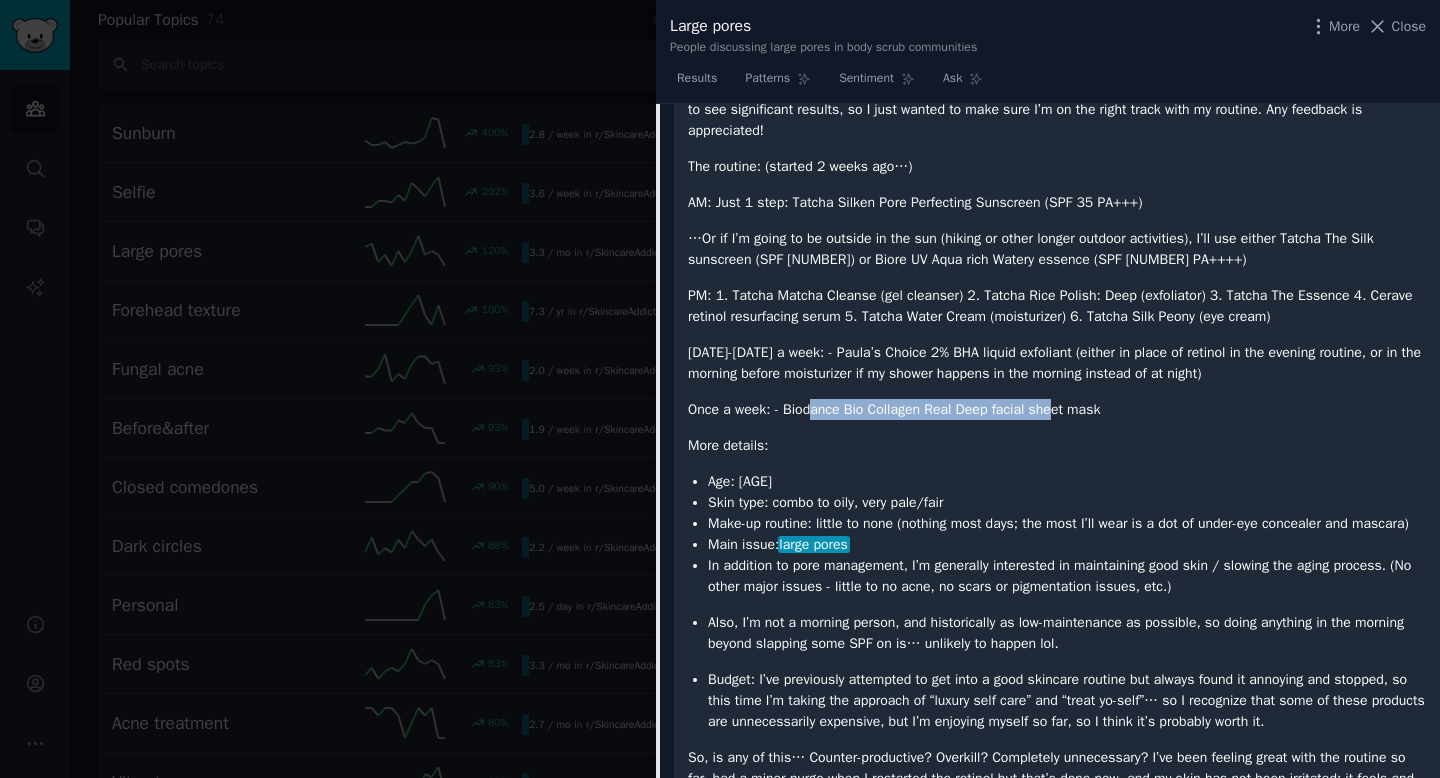 drag, startPoint x: 815, startPoint y: 412, endPoint x: 1060, endPoint y: 409, distance: 245.01837 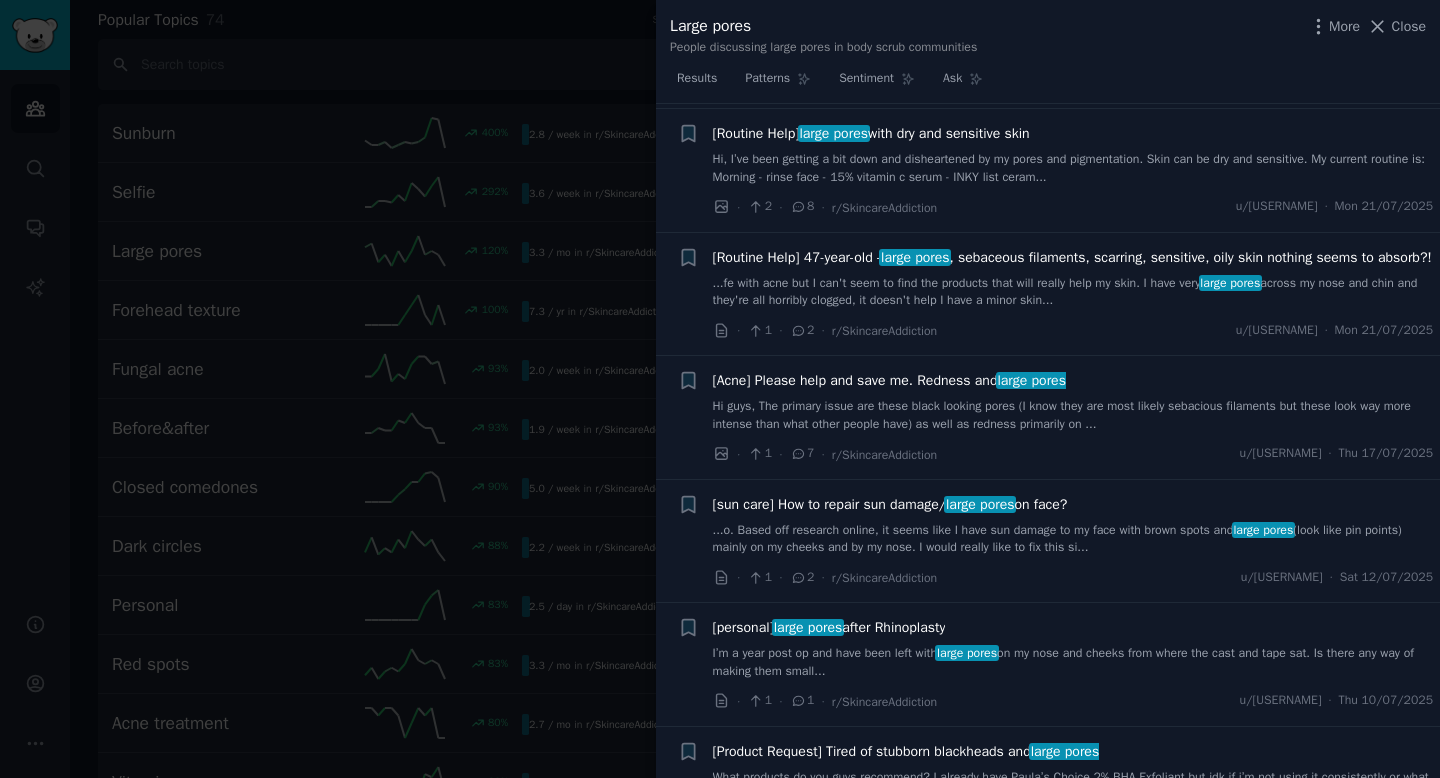 scroll, scrollTop: 1445, scrollLeft: 0, axis: vertical 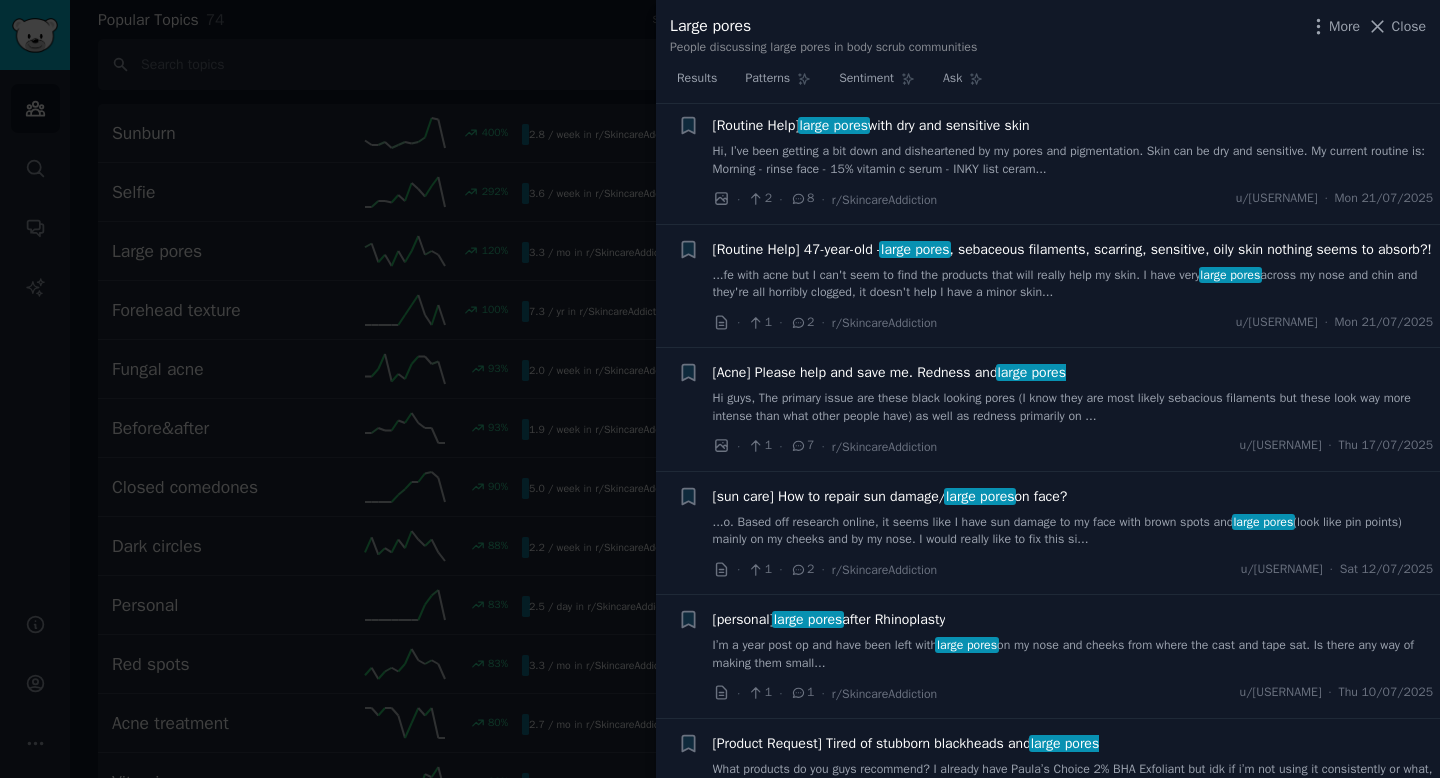 click at bounding box center (720, 389) 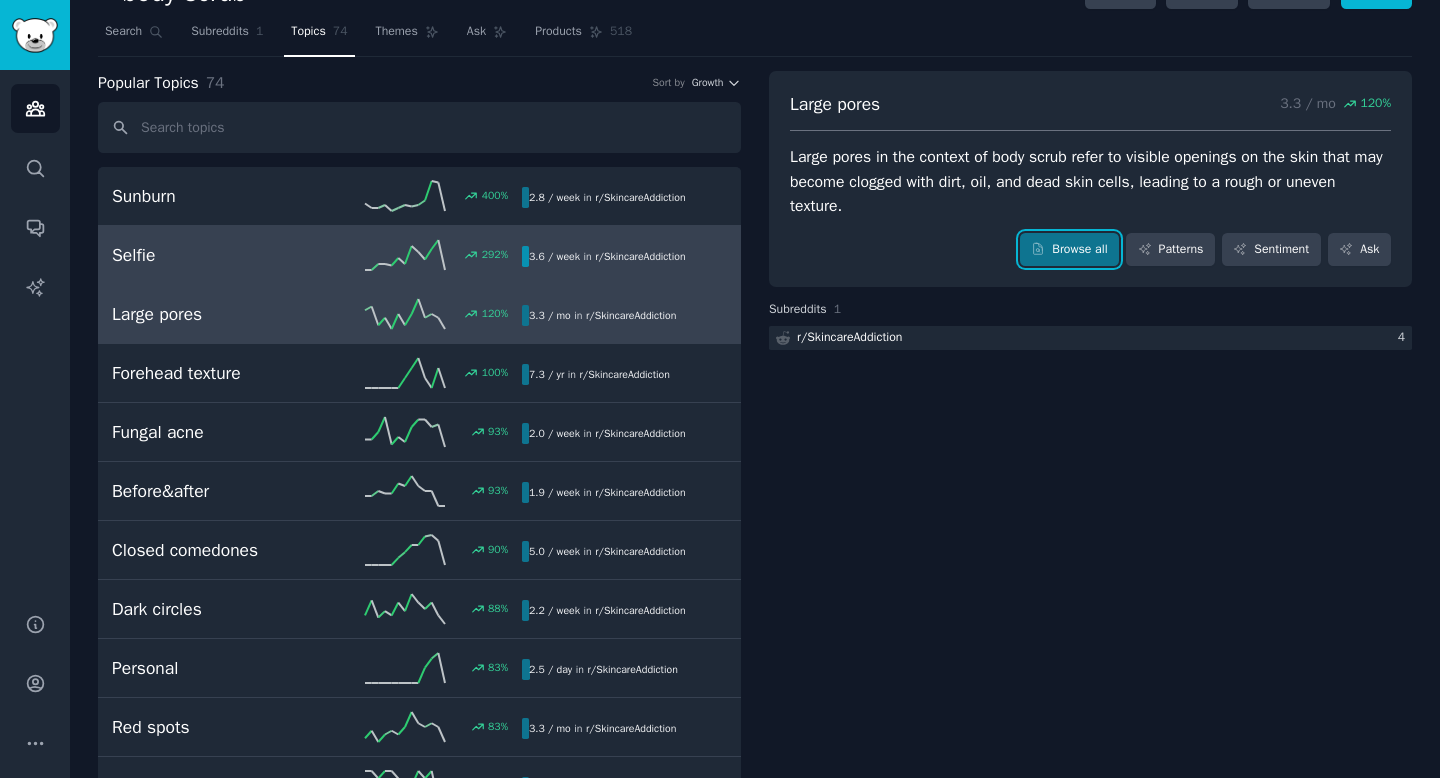 scroll, scrollTop: 0, scrollLeft: 0, axis: both 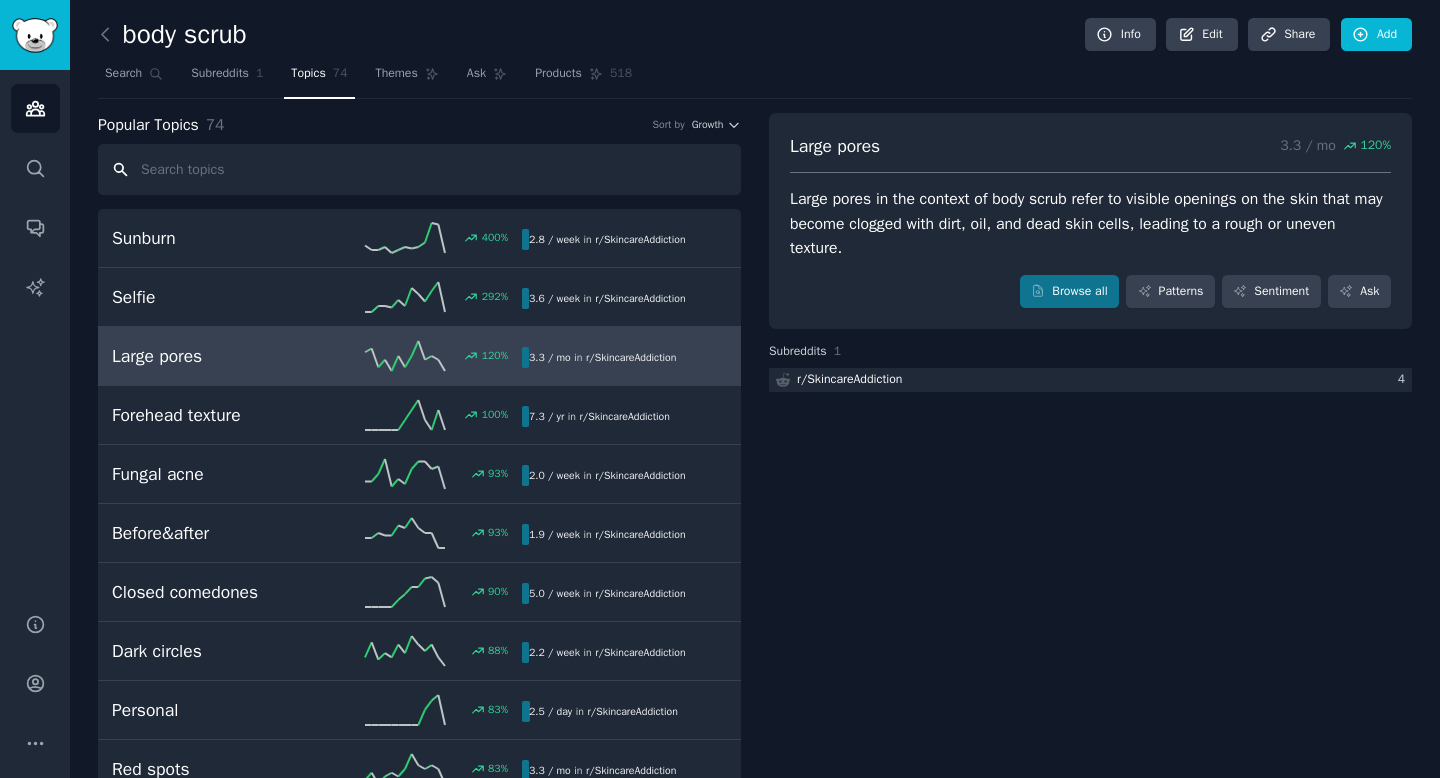 click at bounding box center (419, 169) 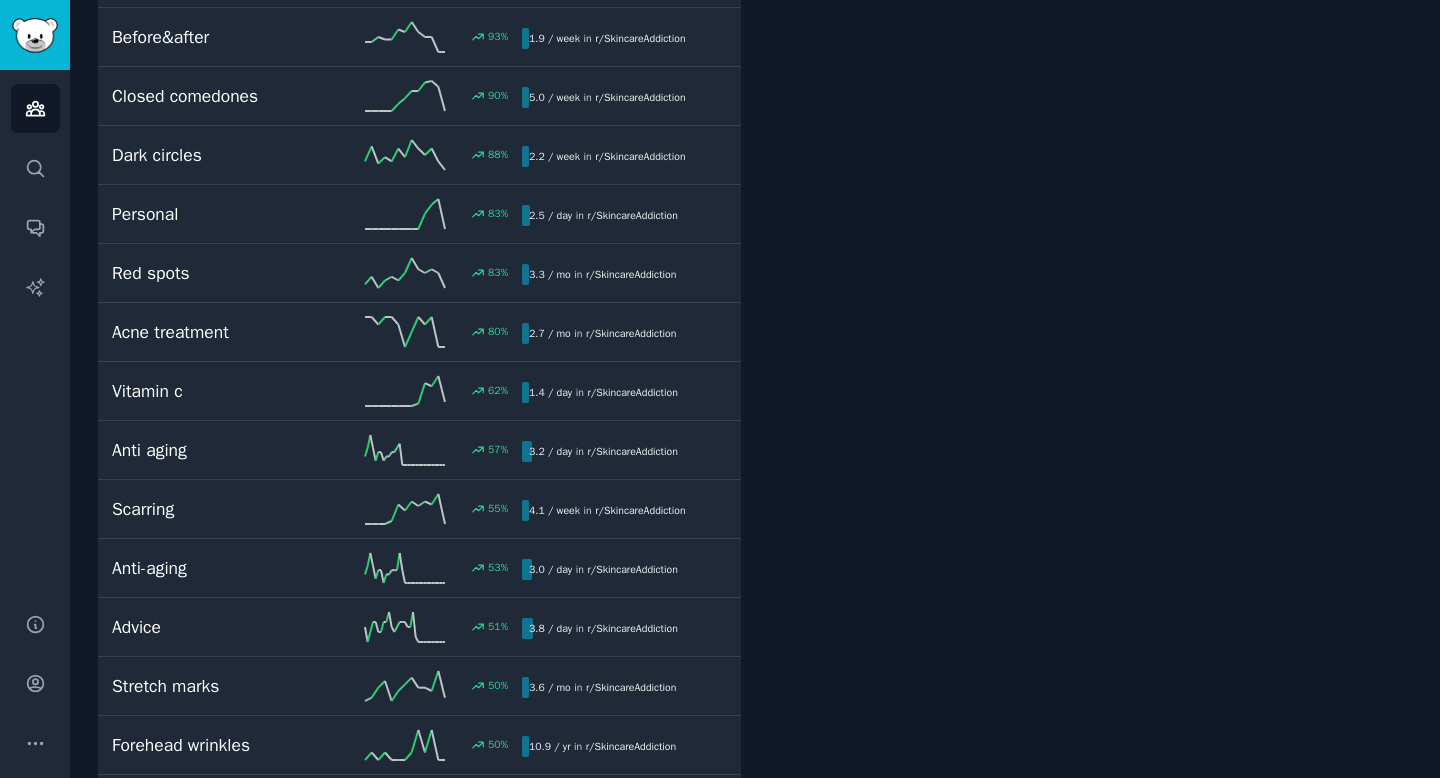 scroll, scrollTop: 0, scrollLeft: 0, axis: both 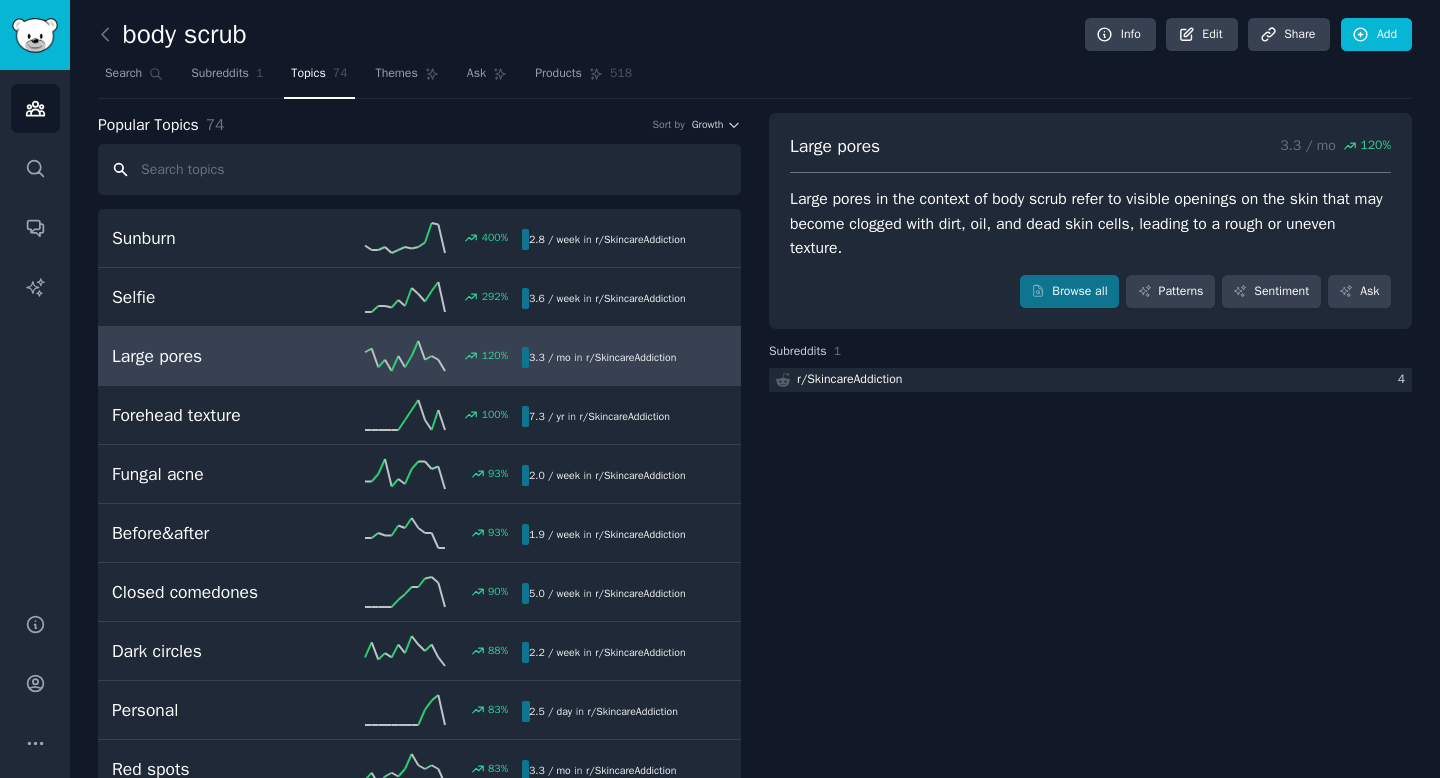 click at bounding box center [419, 169] 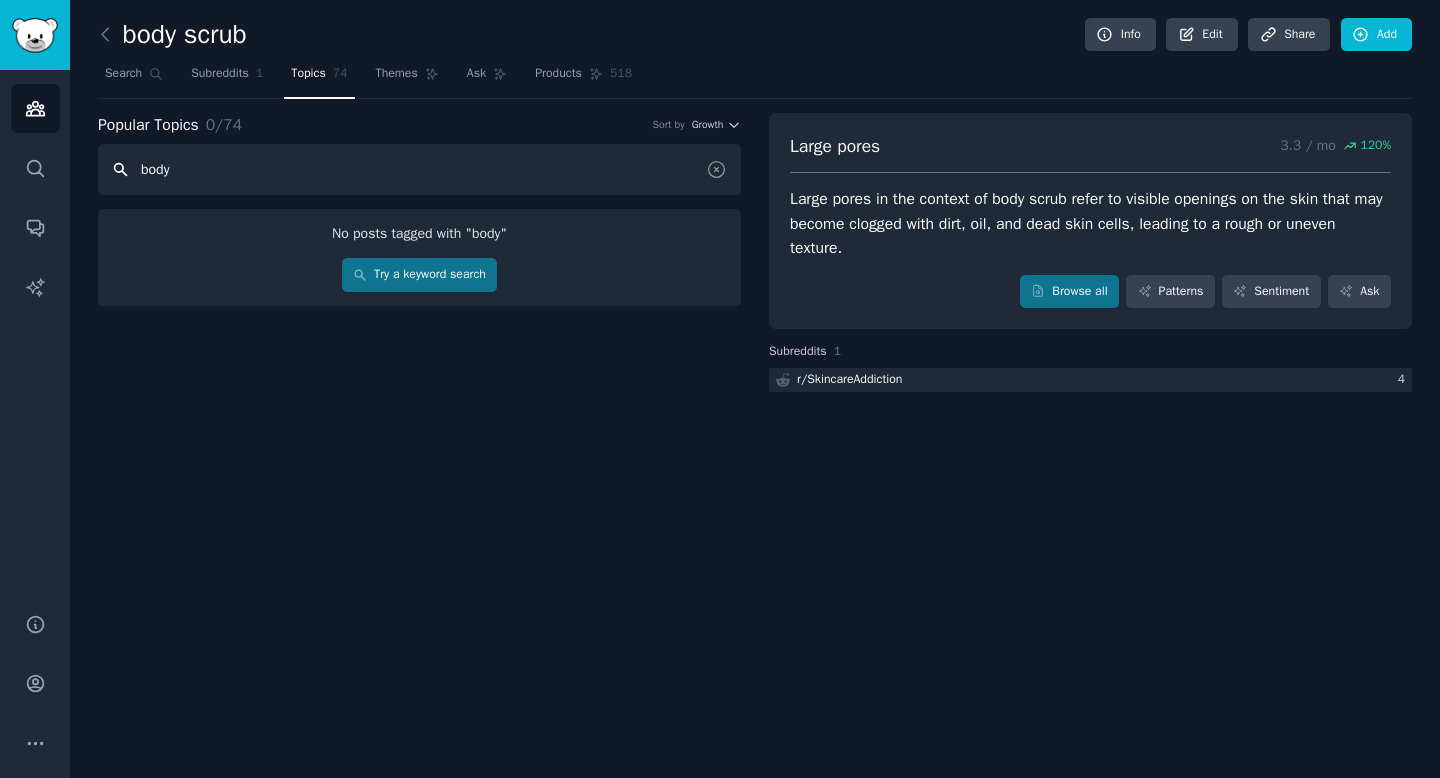 type on "body" 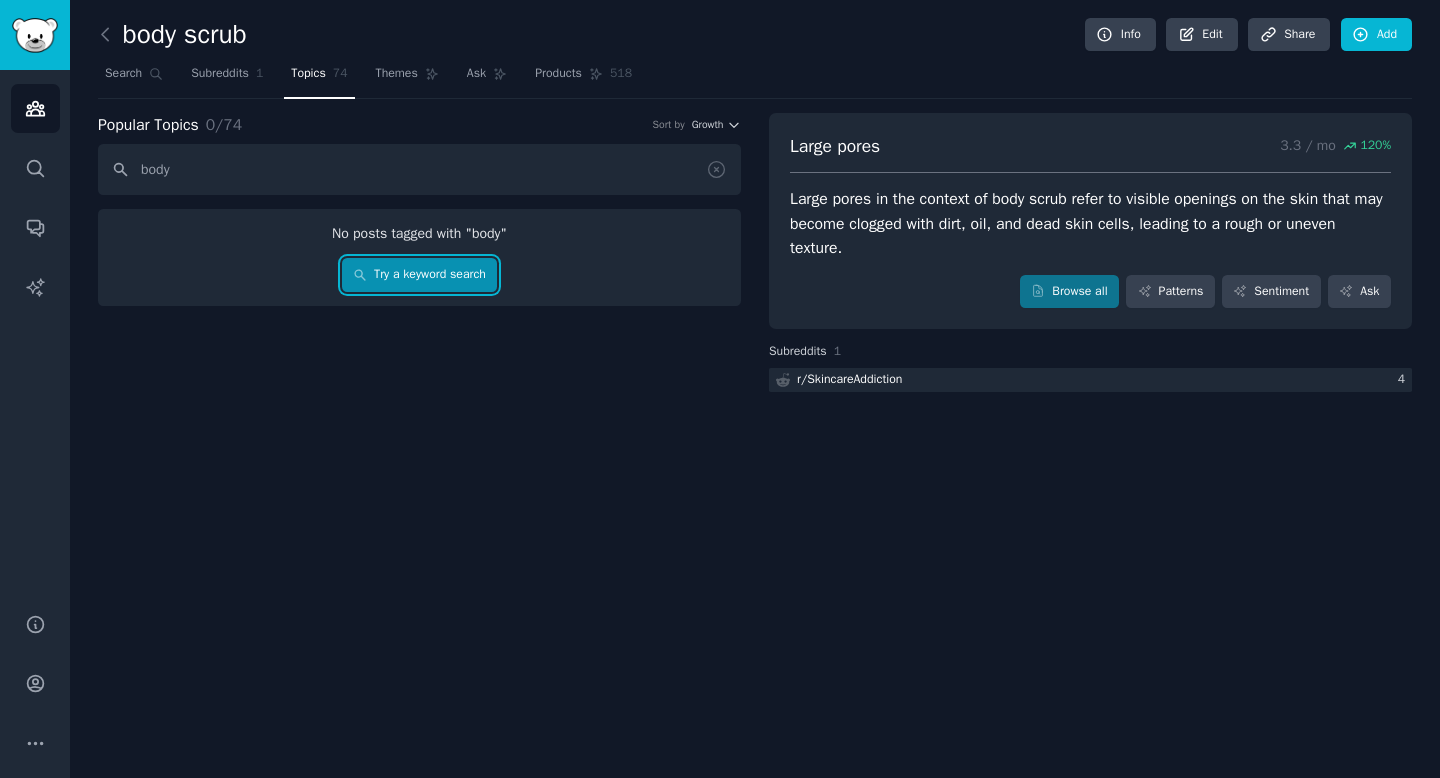 click on "Try a keyword search" at bounding box center [420, 275] 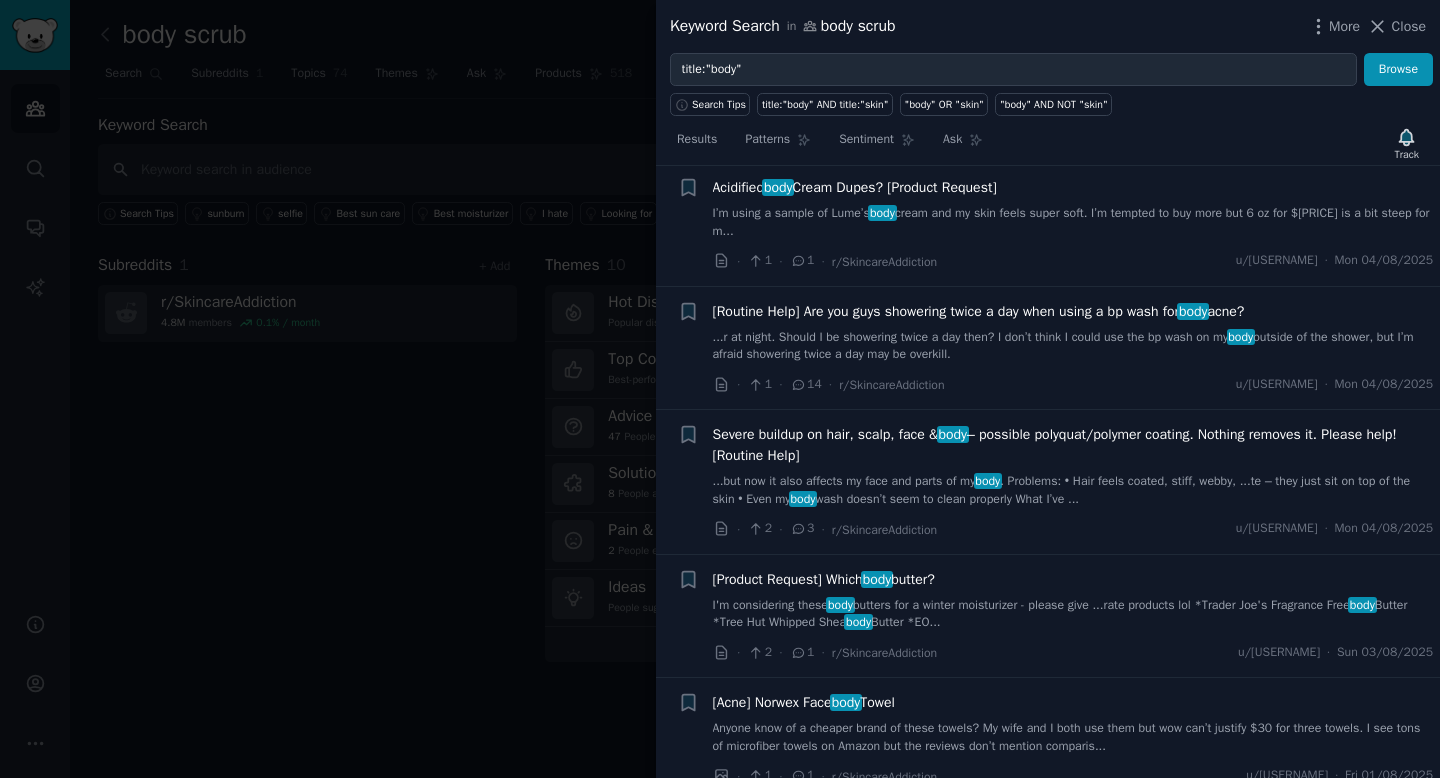scroll, scrollTop: 1159, scrollLeft: 0, axis: vertical 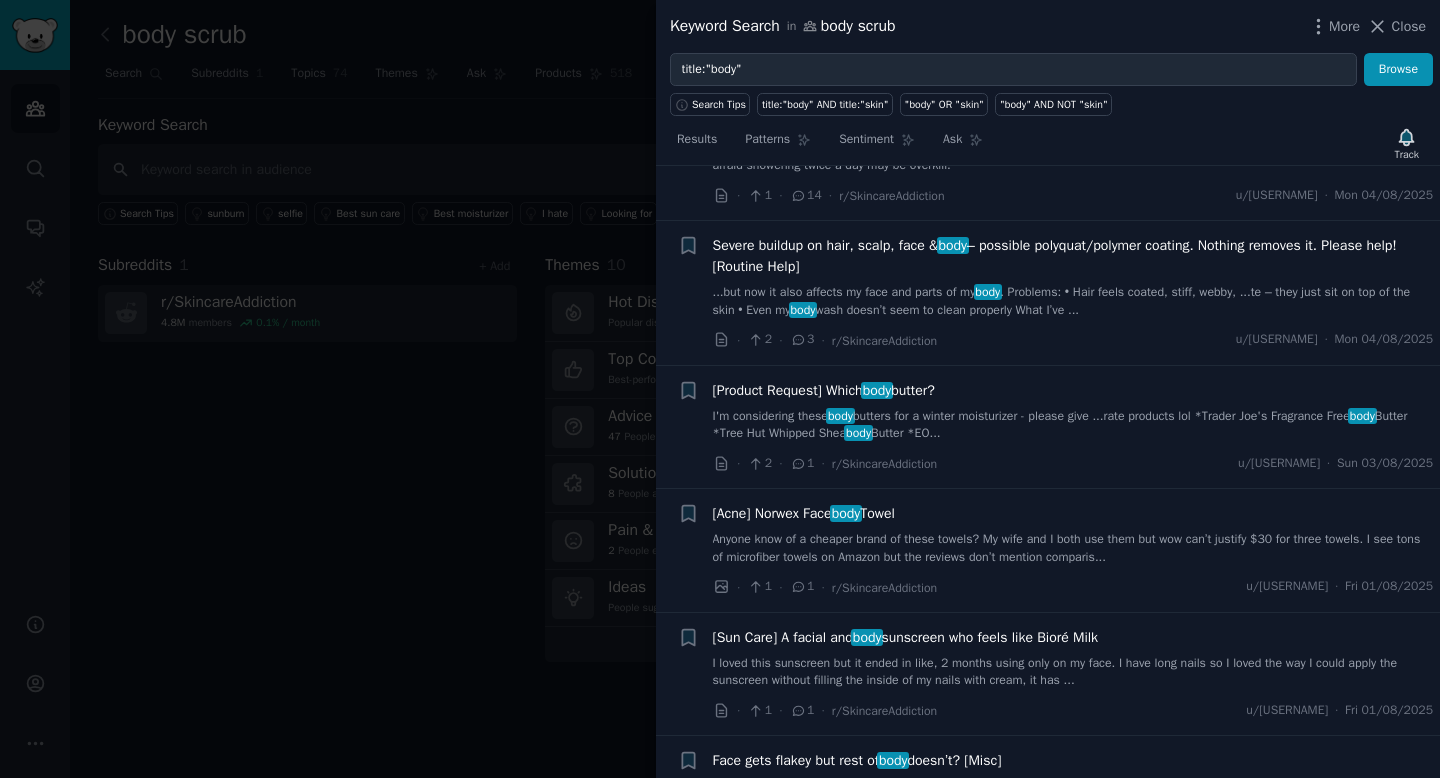 click at bounding box center (720, 389) 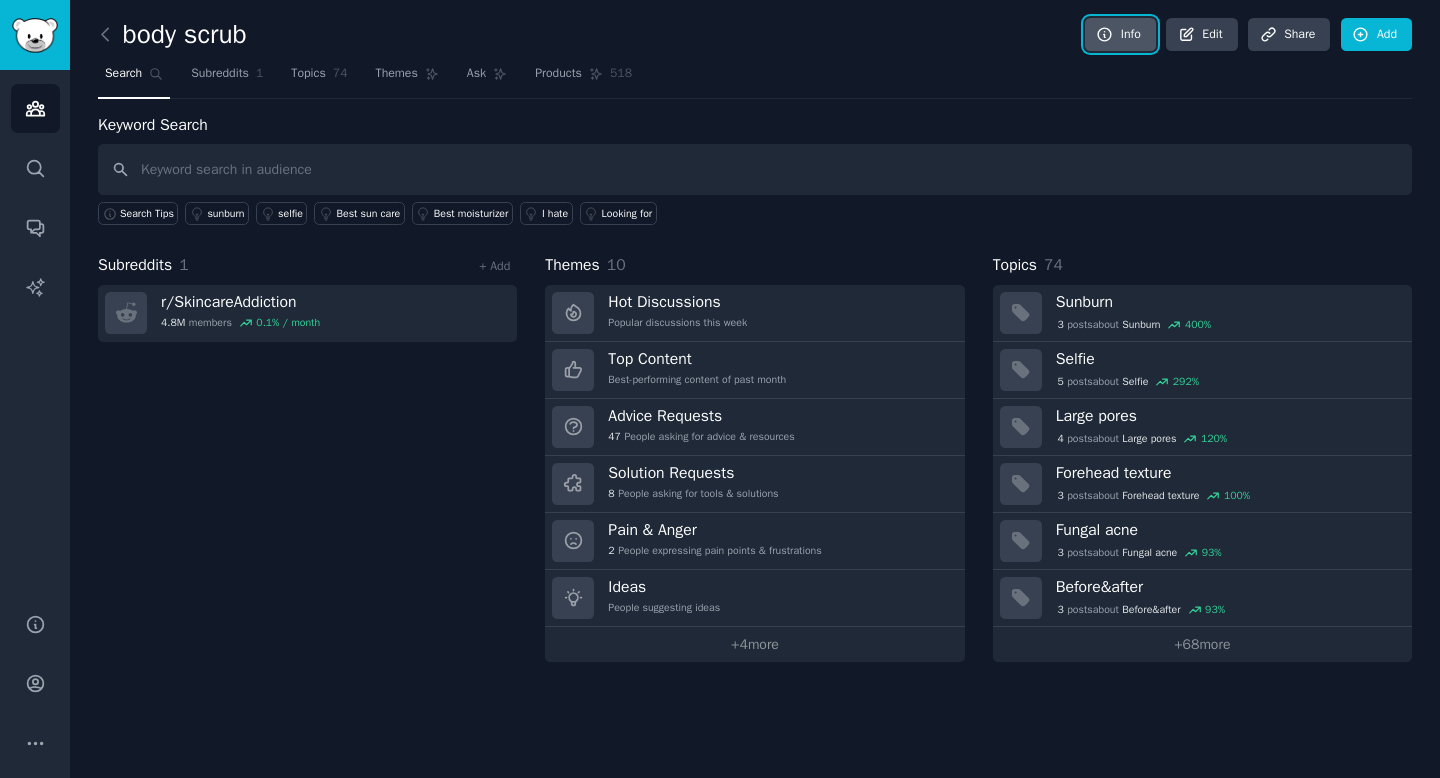 click on "Info" at bounding box center (1120, 35) 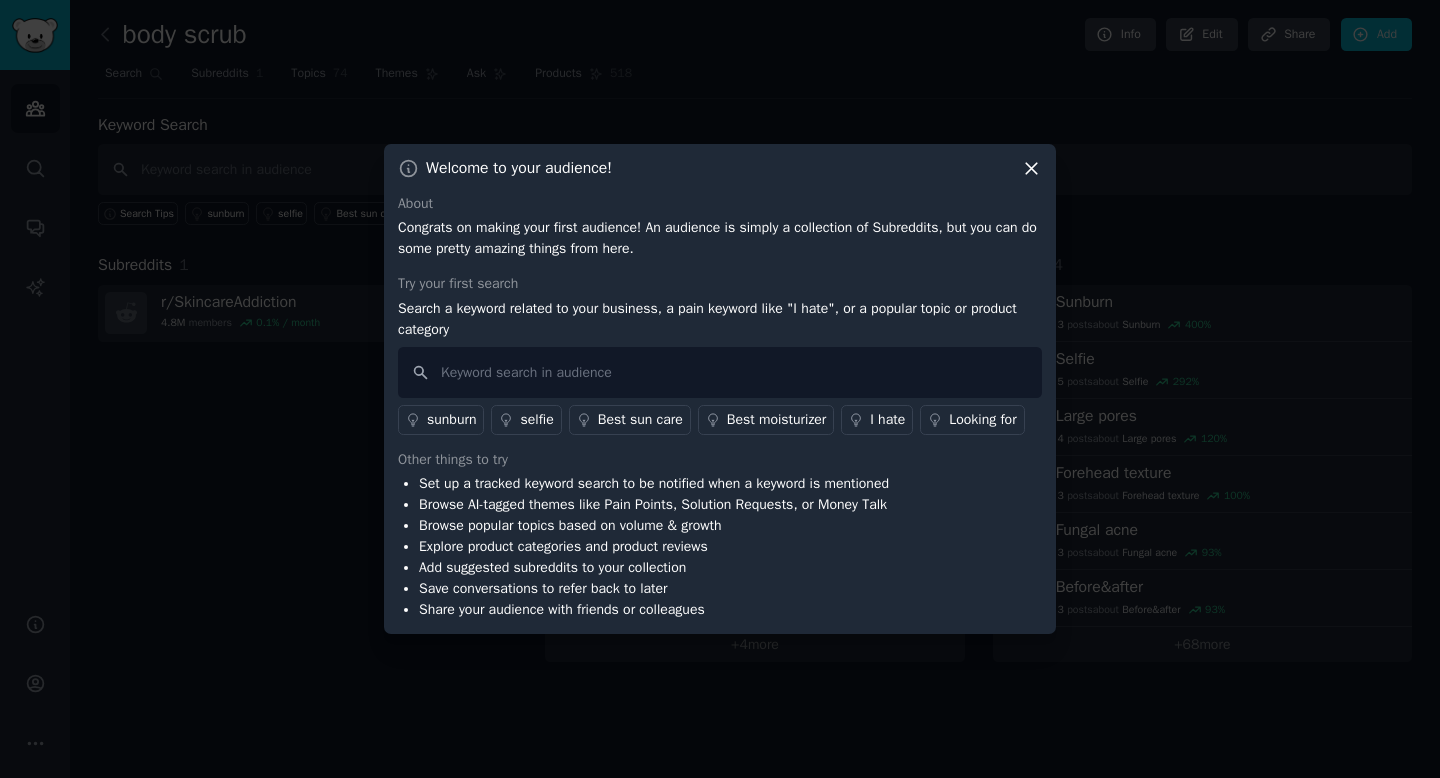 click 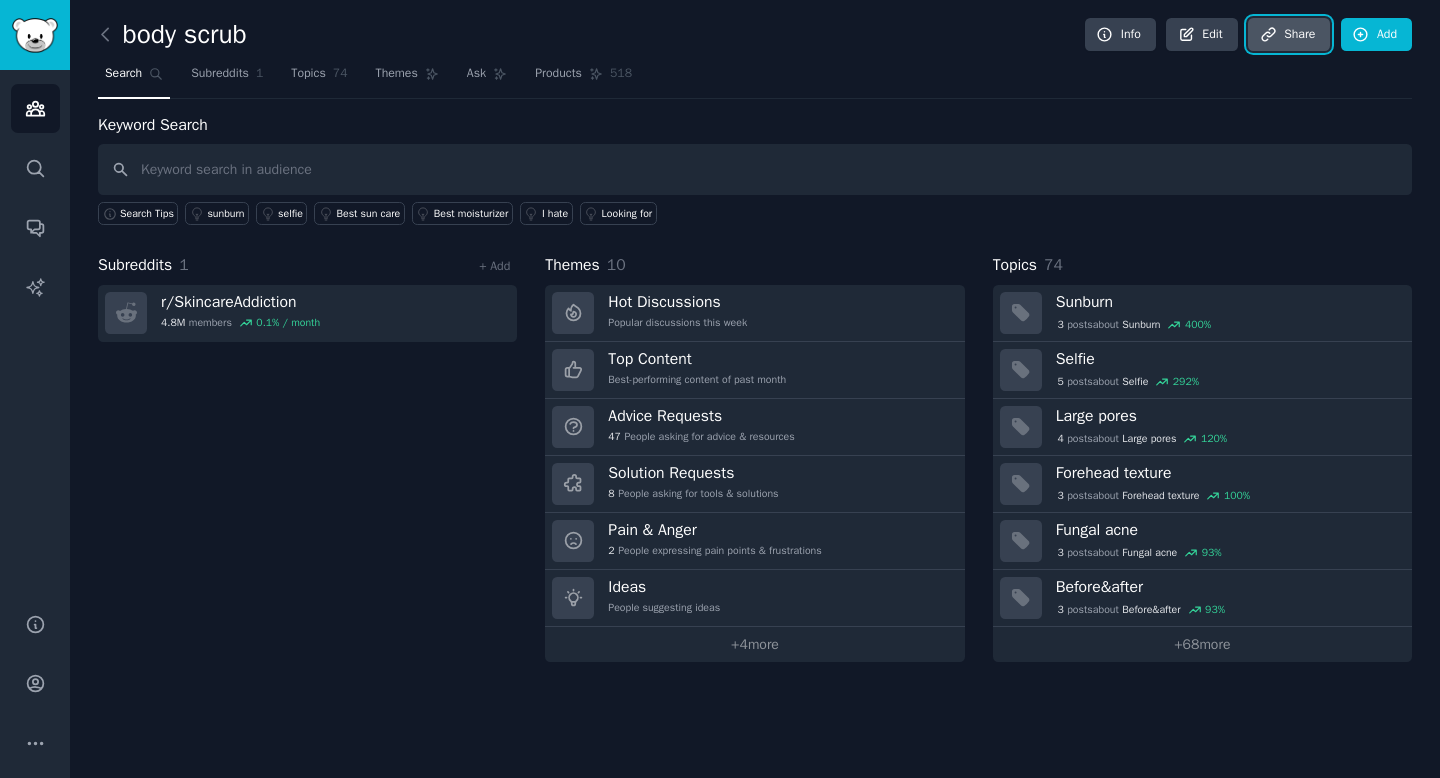 click on "Share" at bounding box center [1289, 35] 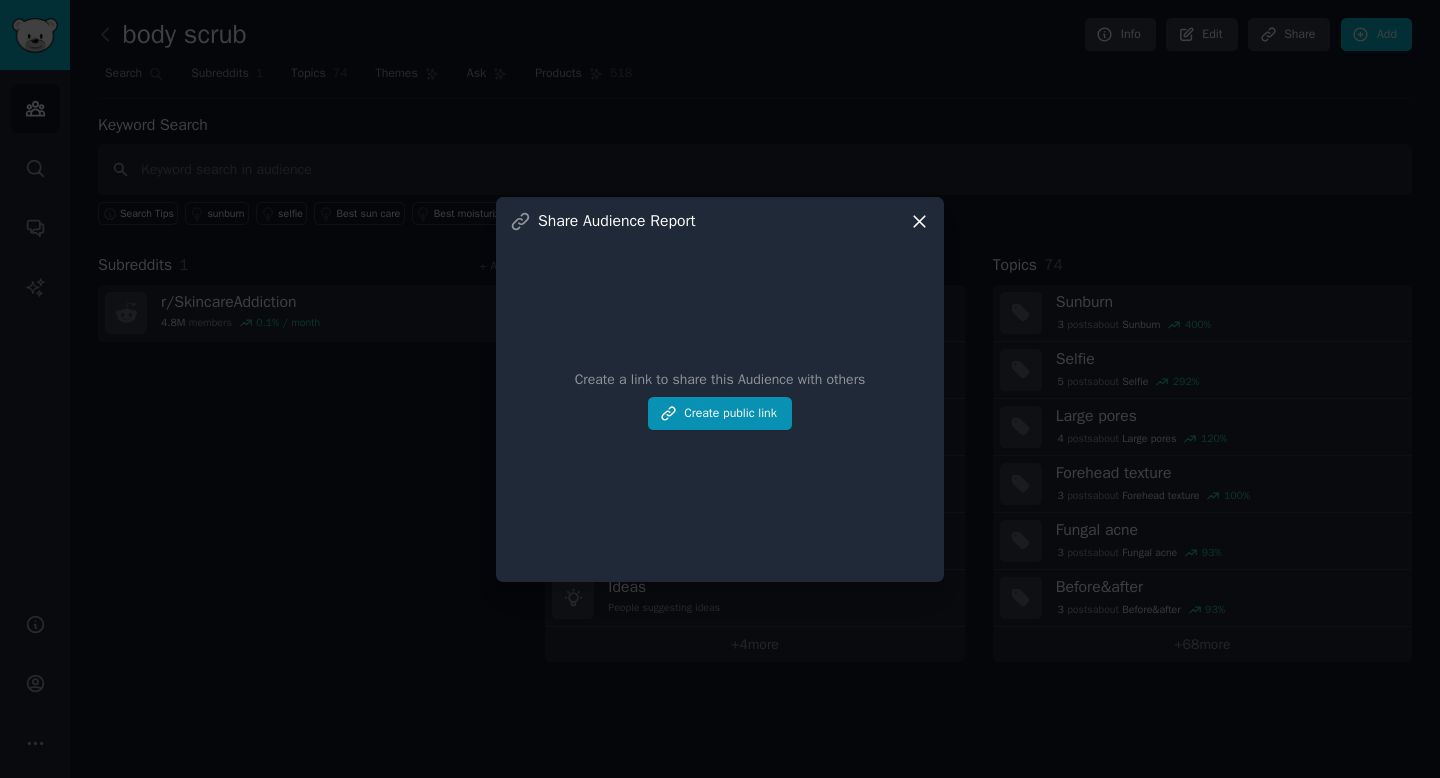 click 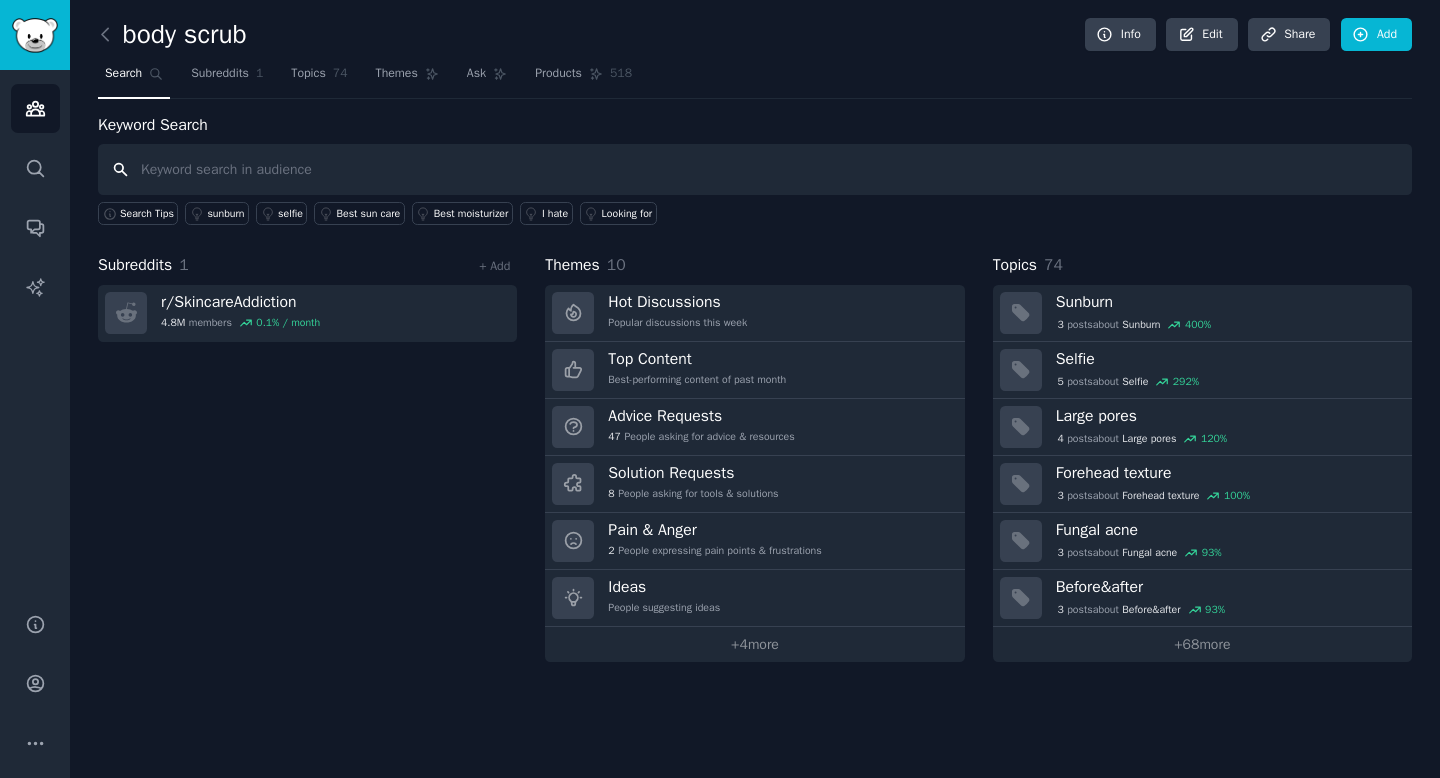 click at bounding box center [755, 169] 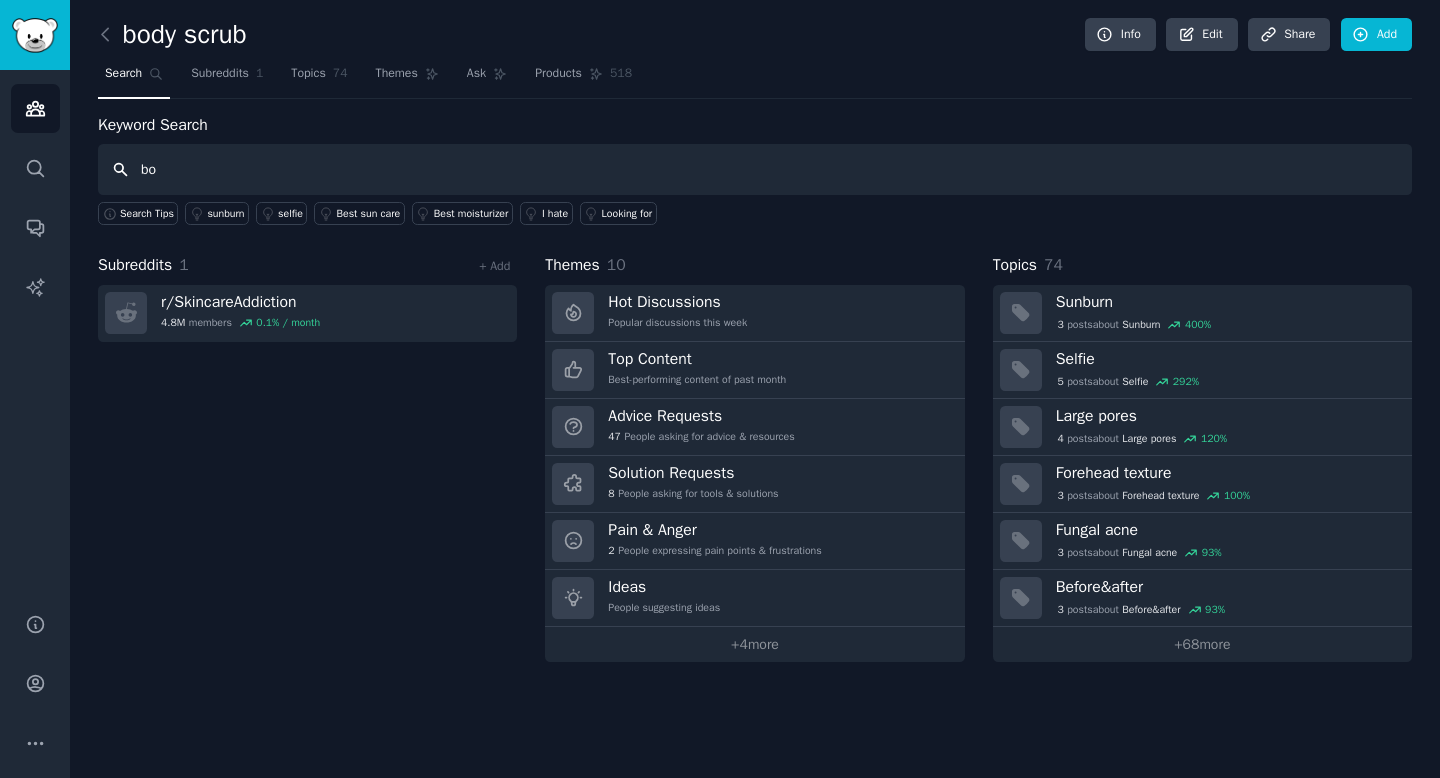 type on "bo" 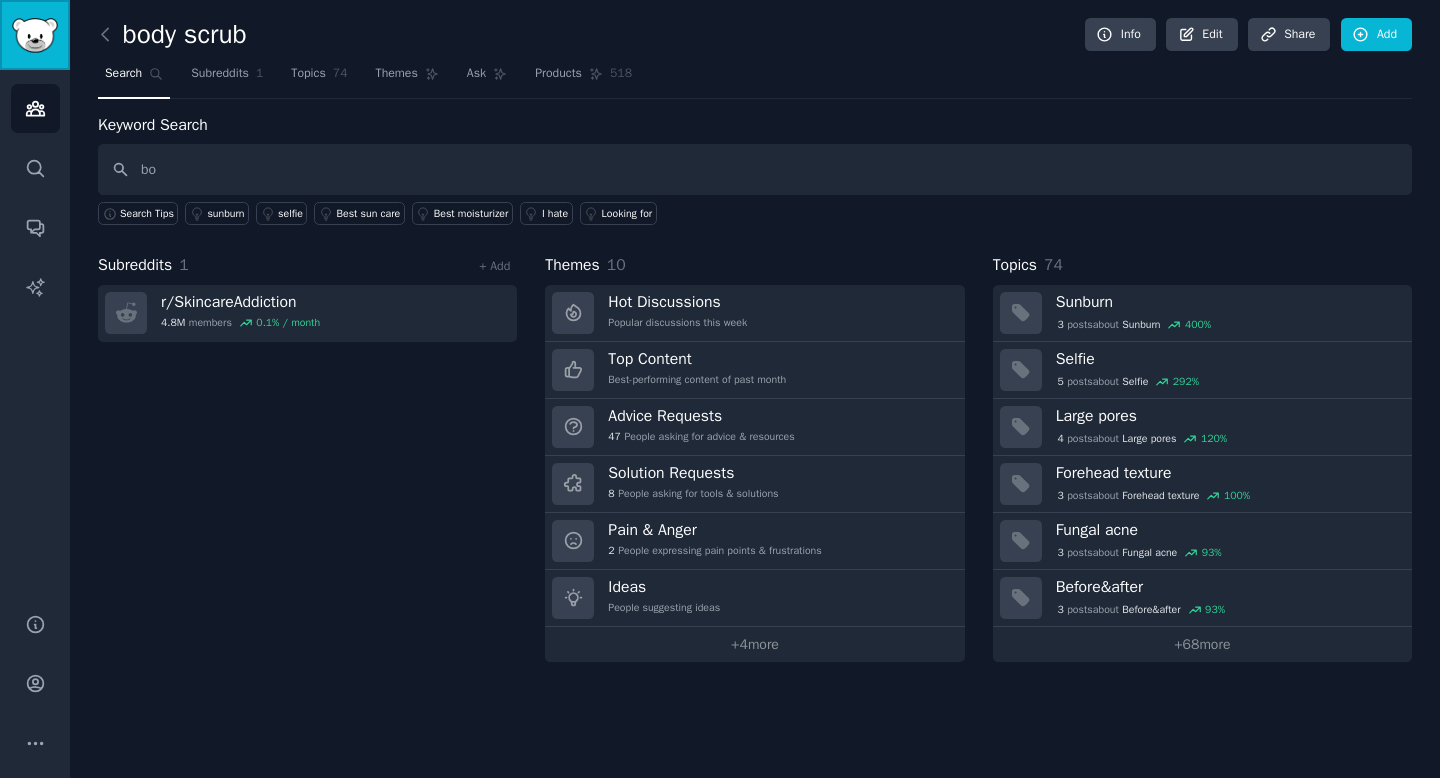 click at bounding box center (35, 35) 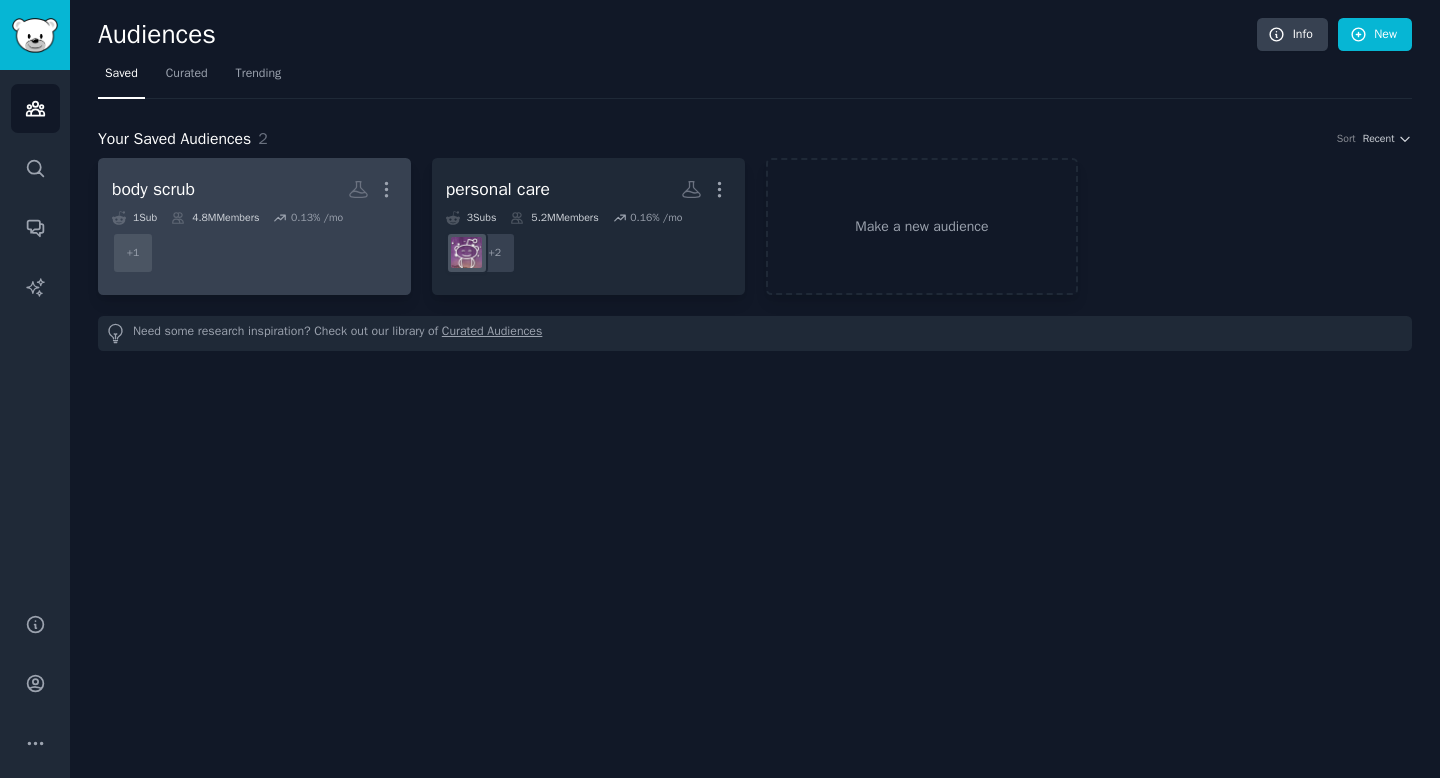 click on "body scrub More" at bounding box center [254, 189] 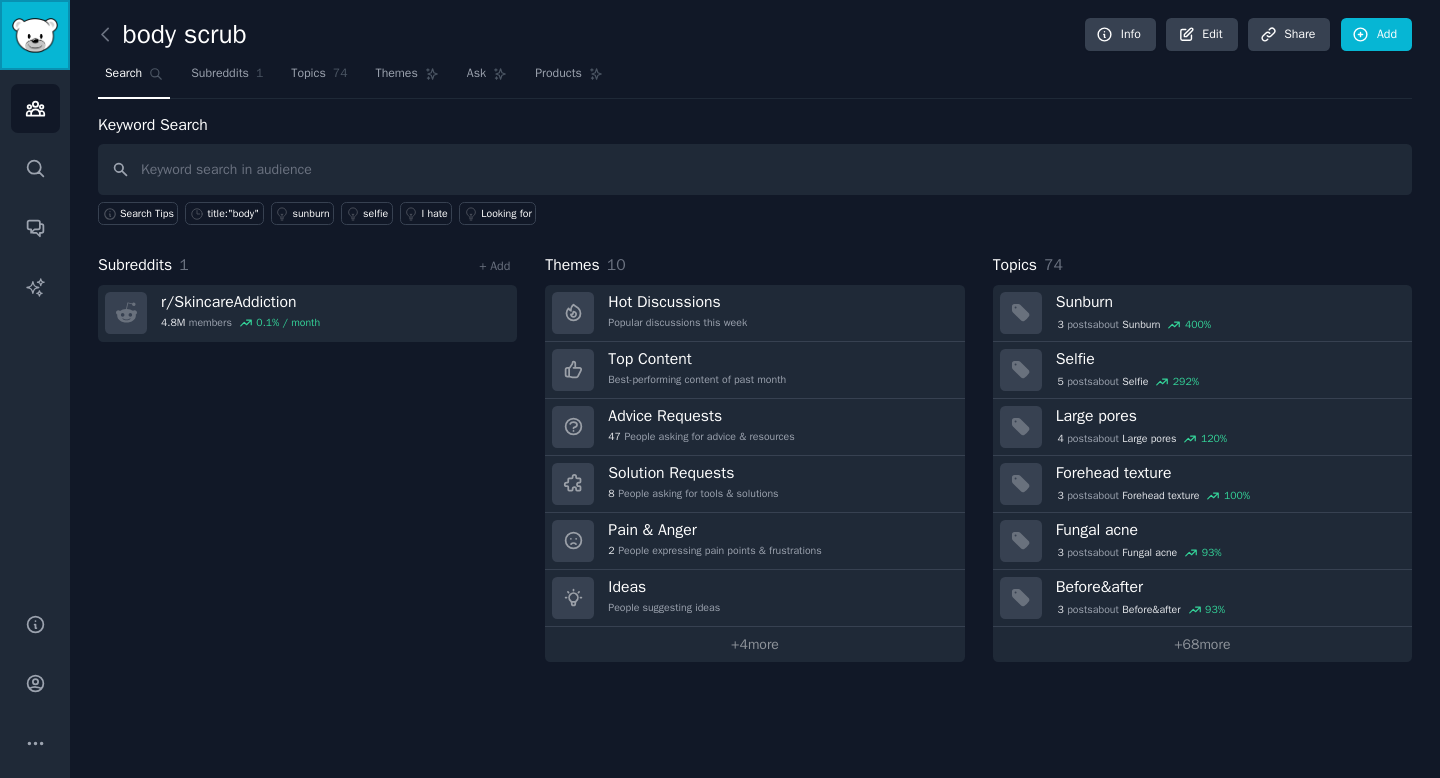 click at bounding box center (35, 35) 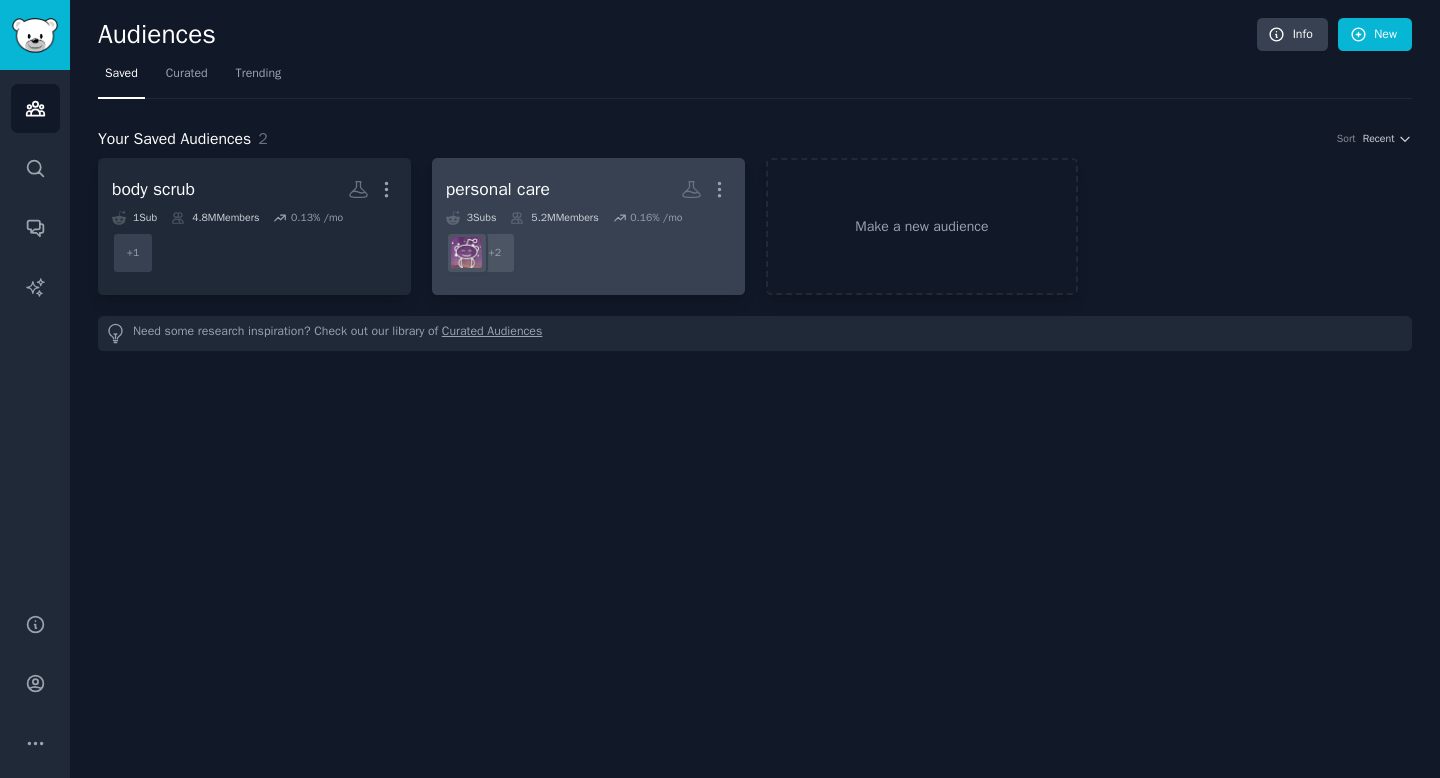 click on "+ 2" at bounding box center (495, 253) 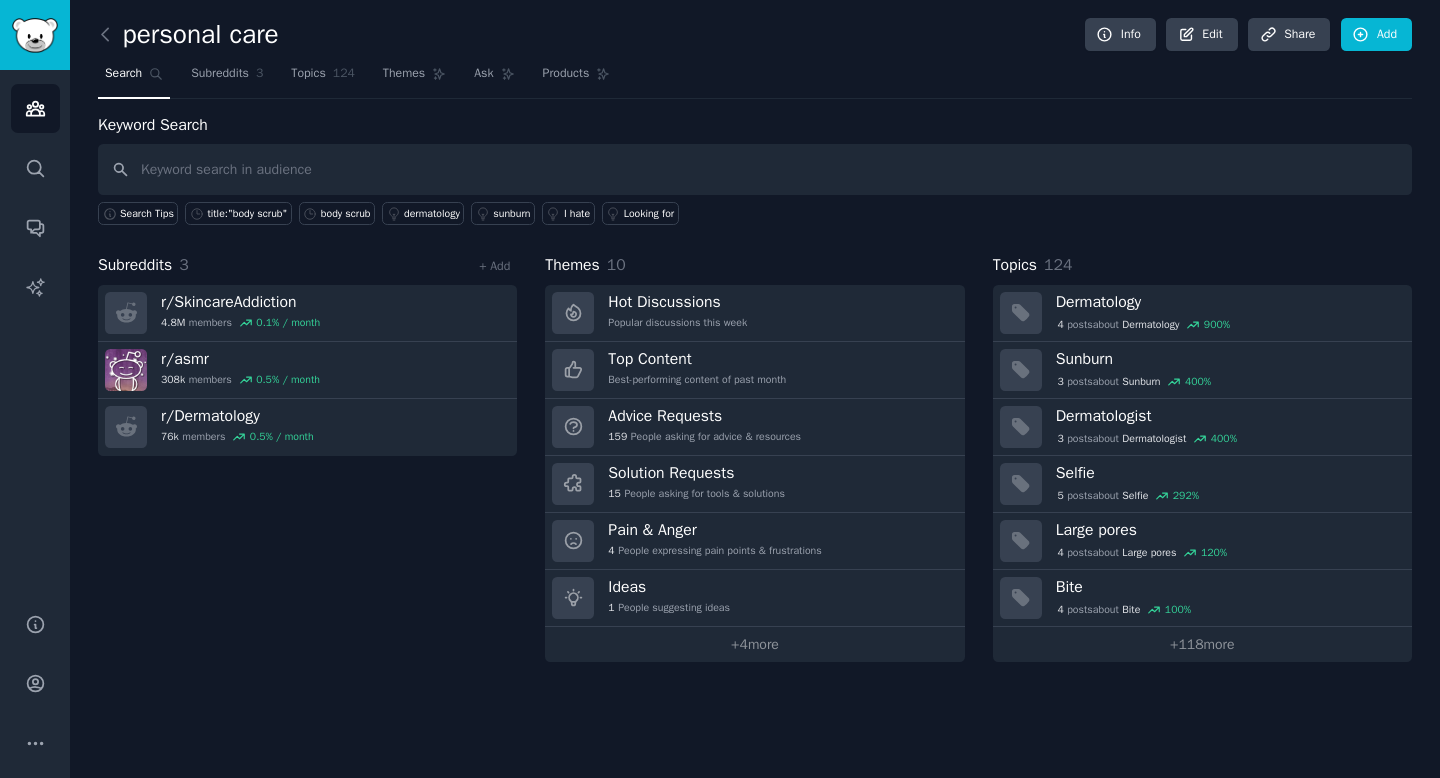 click at bounding box center (755, 169) 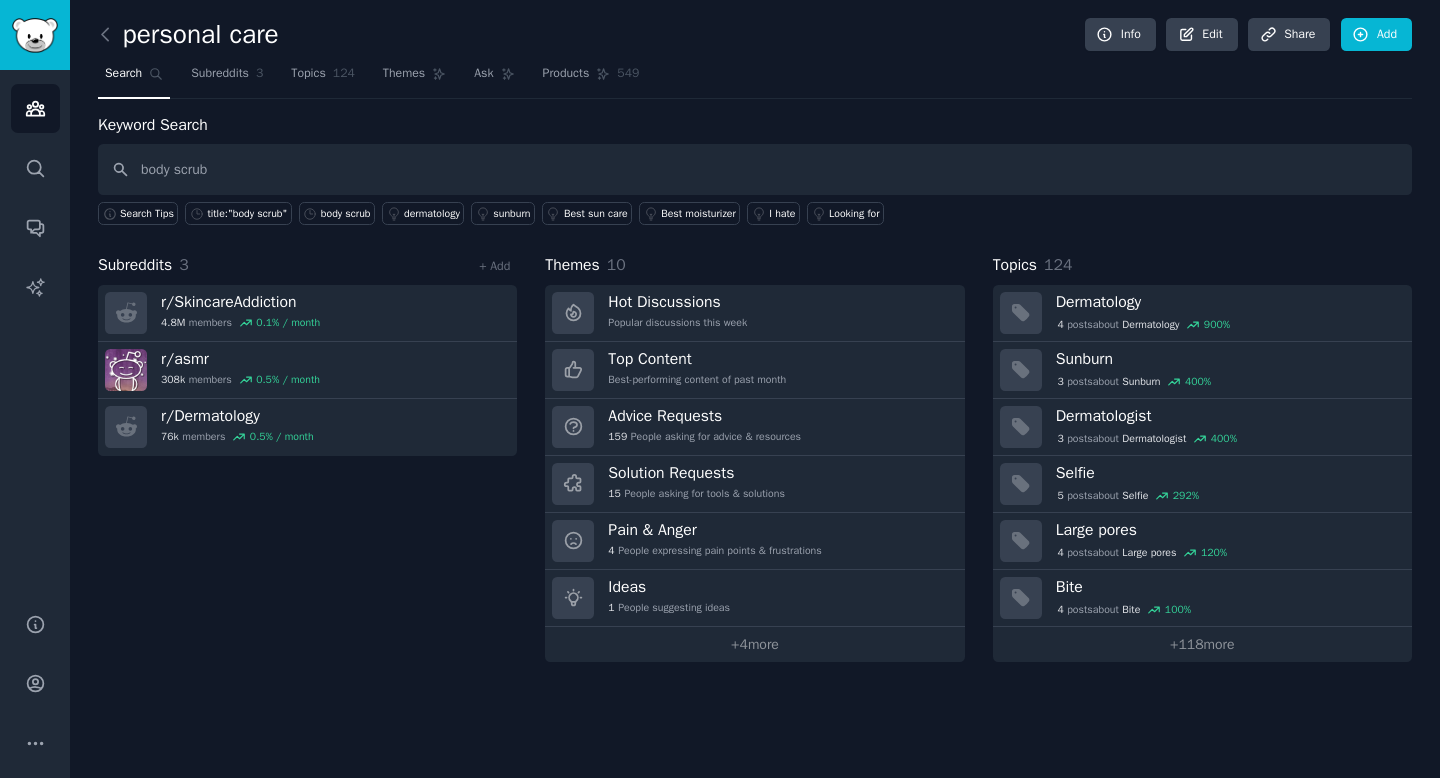 type on "body scrub" 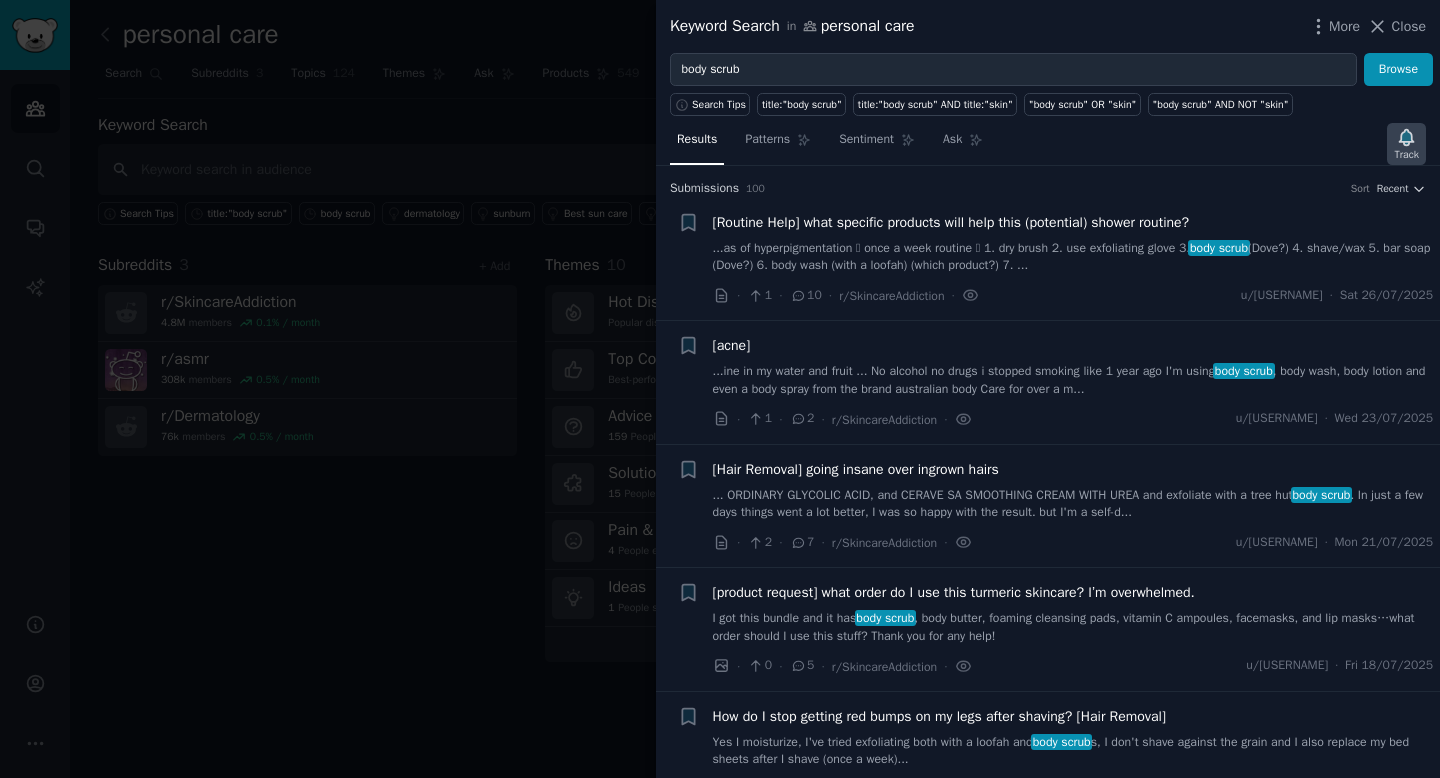 click on "Track" at bounding box center (1406, 144) 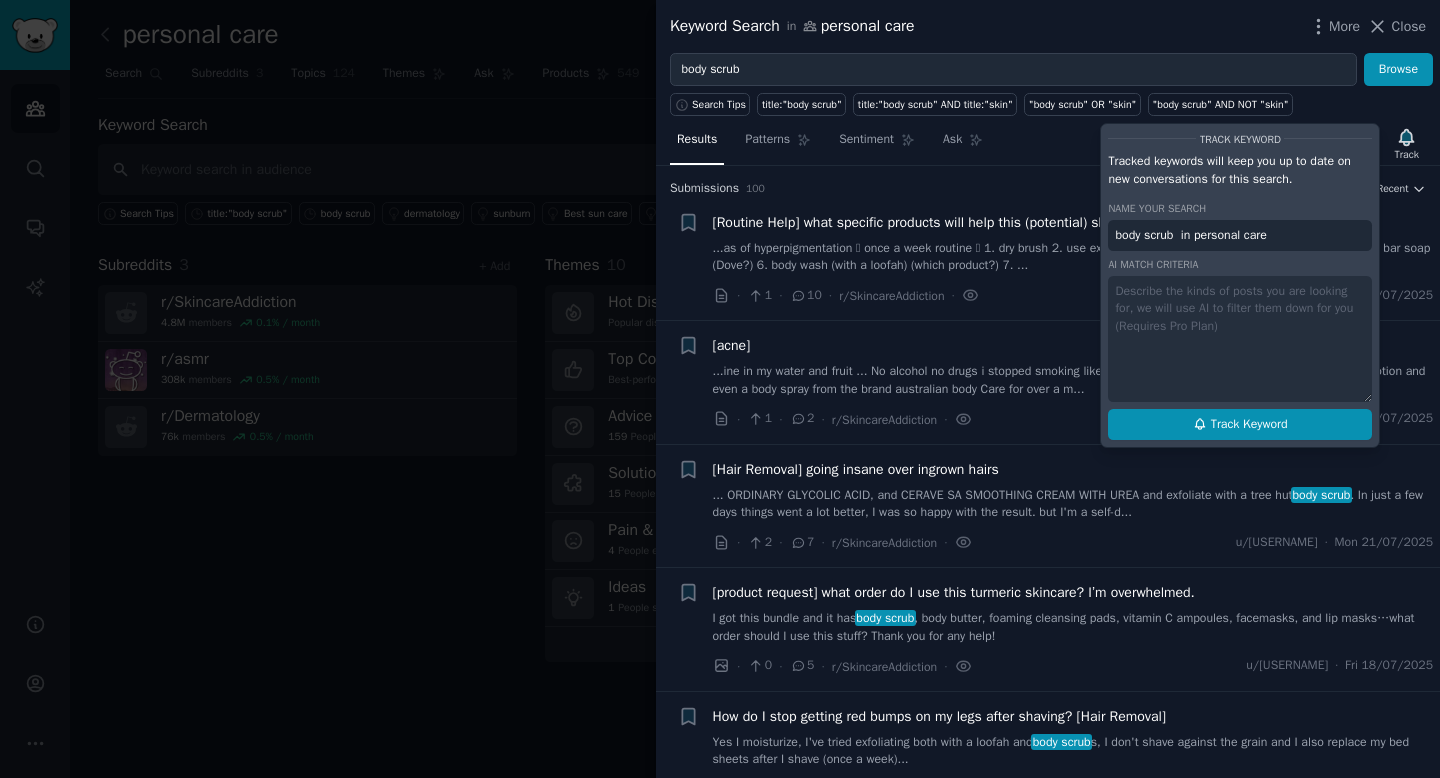 click on "Track Keyword" at bounding box center (1249, 425) 